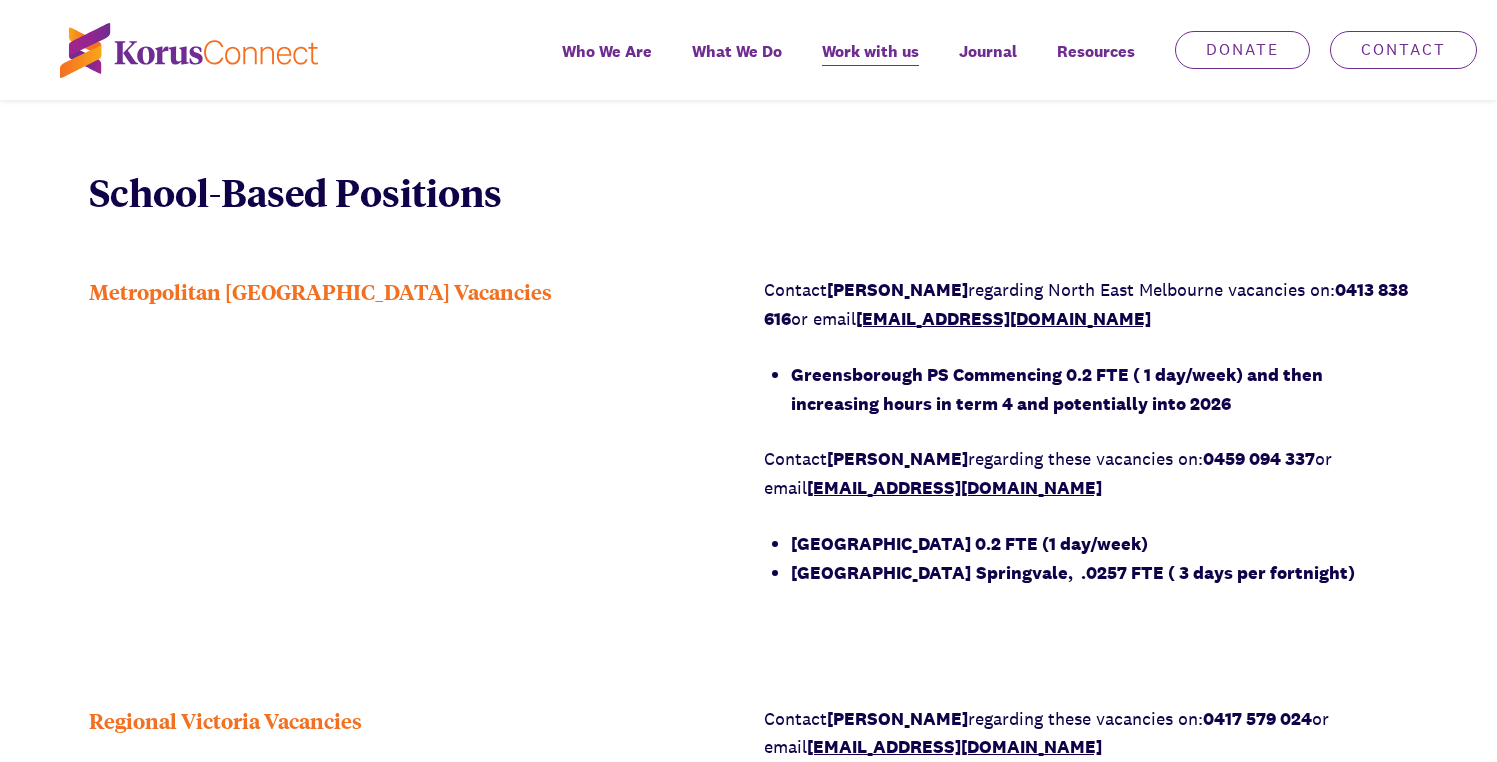 scroll, scrollTop: 1424, scrollLeft: 0, axis: vertical 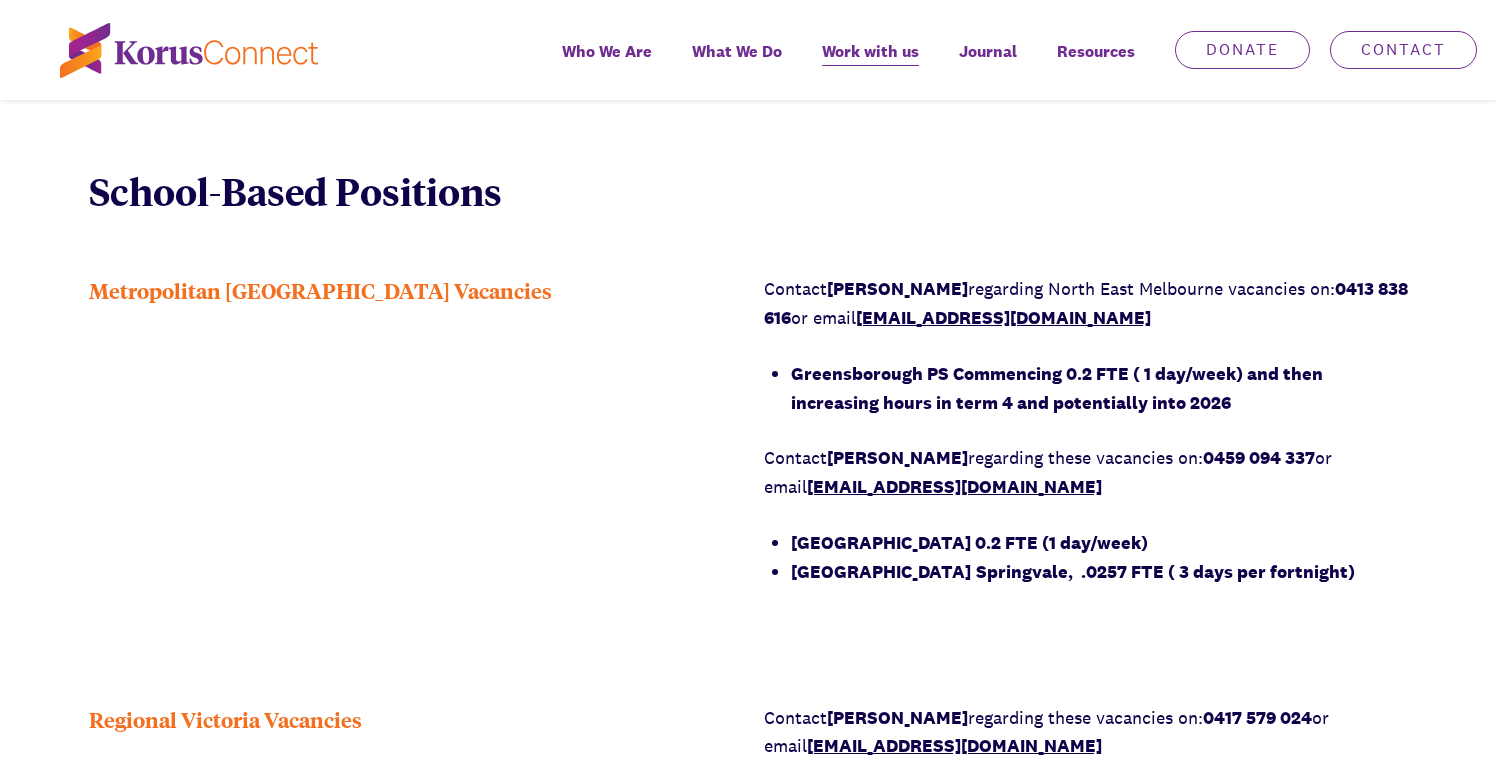 click on "[GEOGRAPHIC_DATA] 0.2 FTE (1 day/week)" at bounding box center [969, 542] 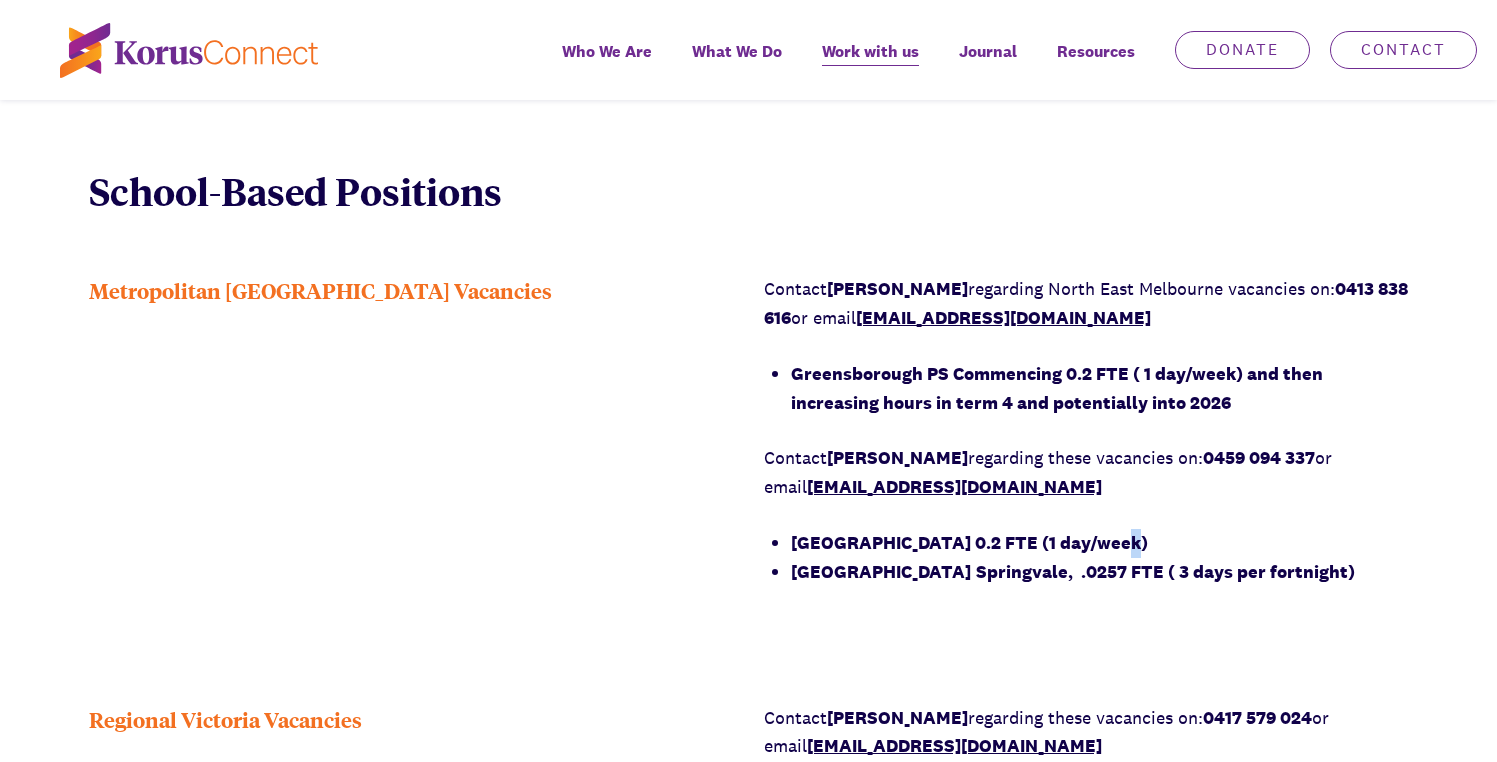 click on "[GEOGRAPHIC_DATA] 0.2 FTE (1 day/week)" at bounding box center (969, 542) 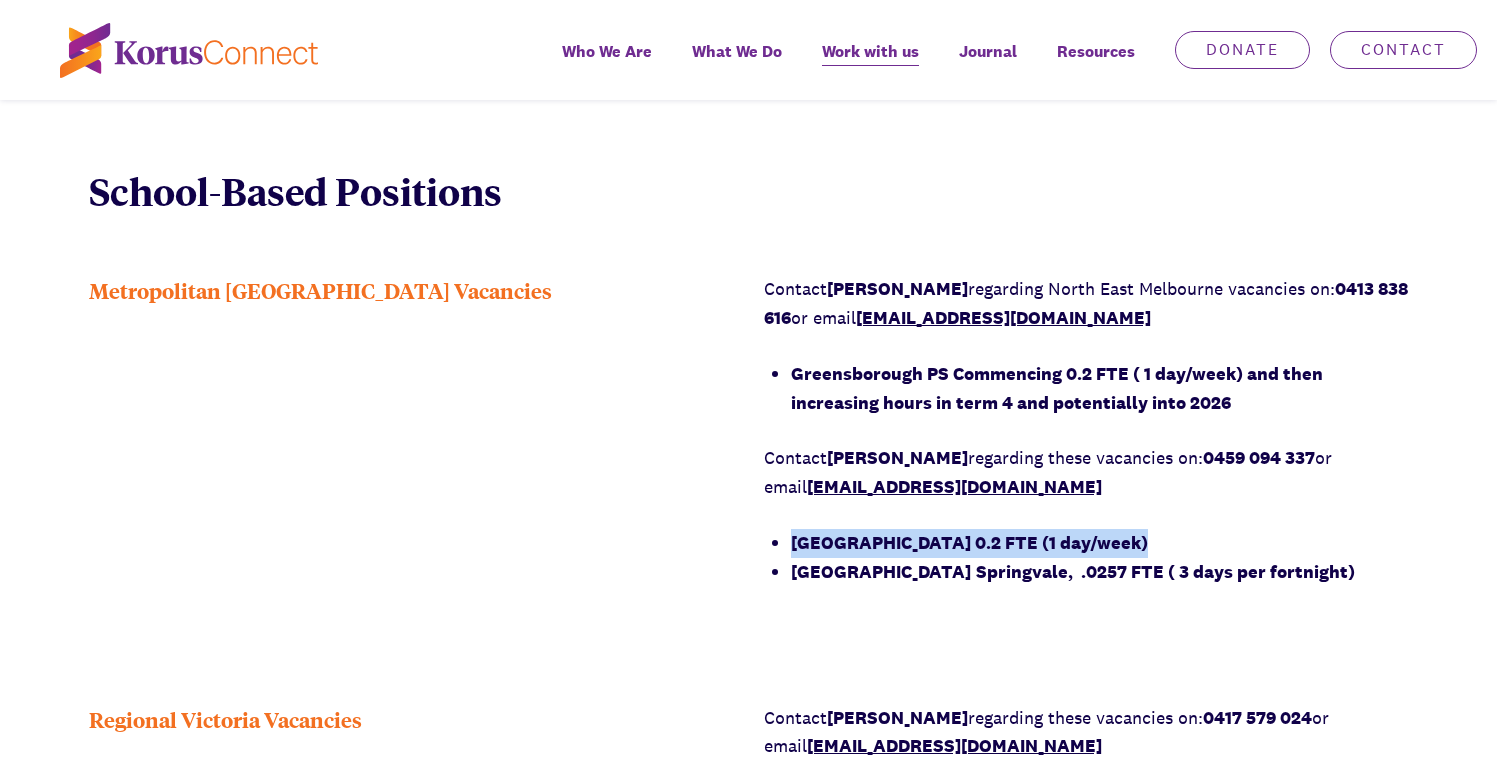 click on "[GEOGRAPHIC_DATA] 0.2 FTE (1 day/week)" at bounding box center [969, 542] 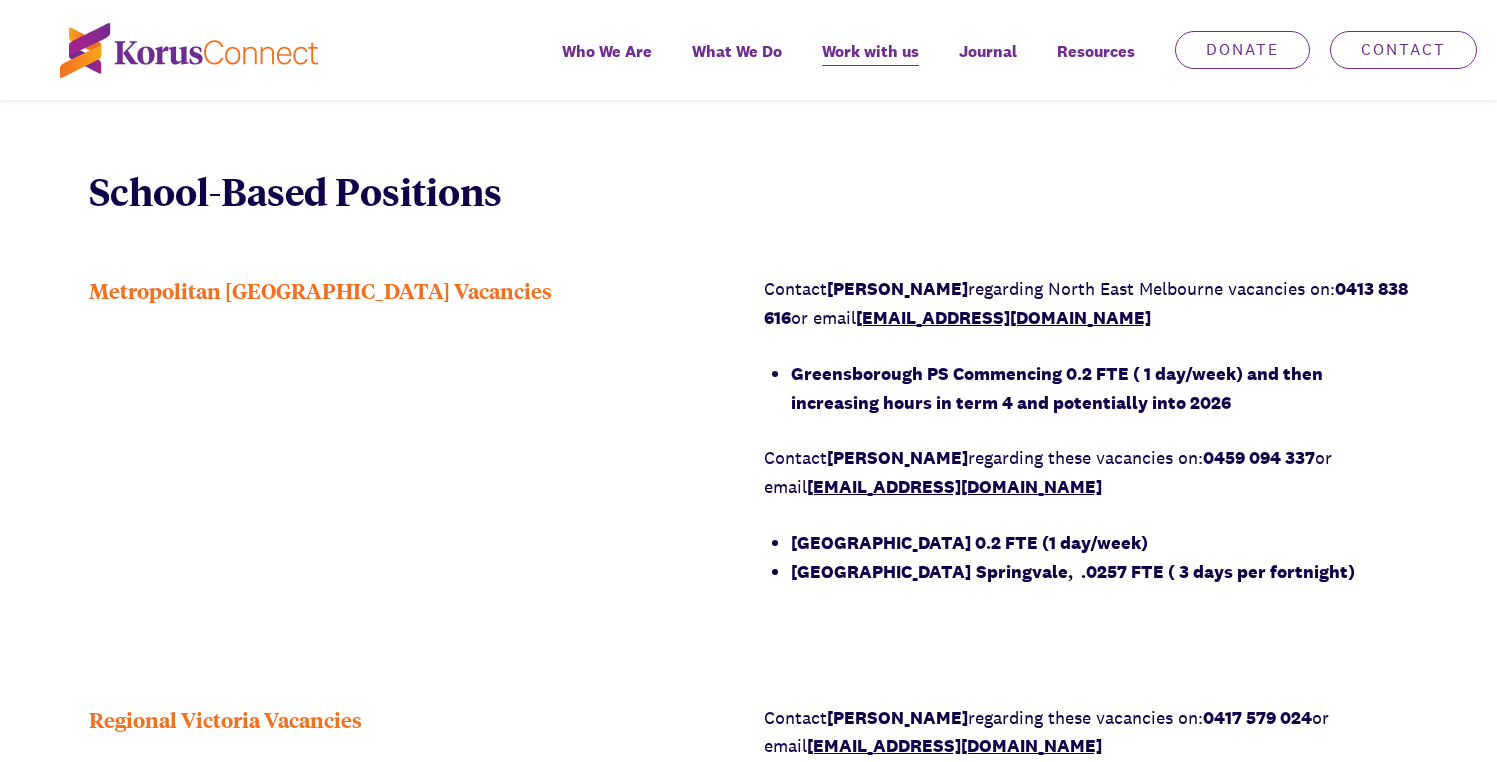 click on "Contact  [PERSON_NAME]  regarding these vacancies on:  0459 094 337  or email  [EMAIL_ADDRESS][DOMAIN_NAME]" at bounding box center (1086, 473) 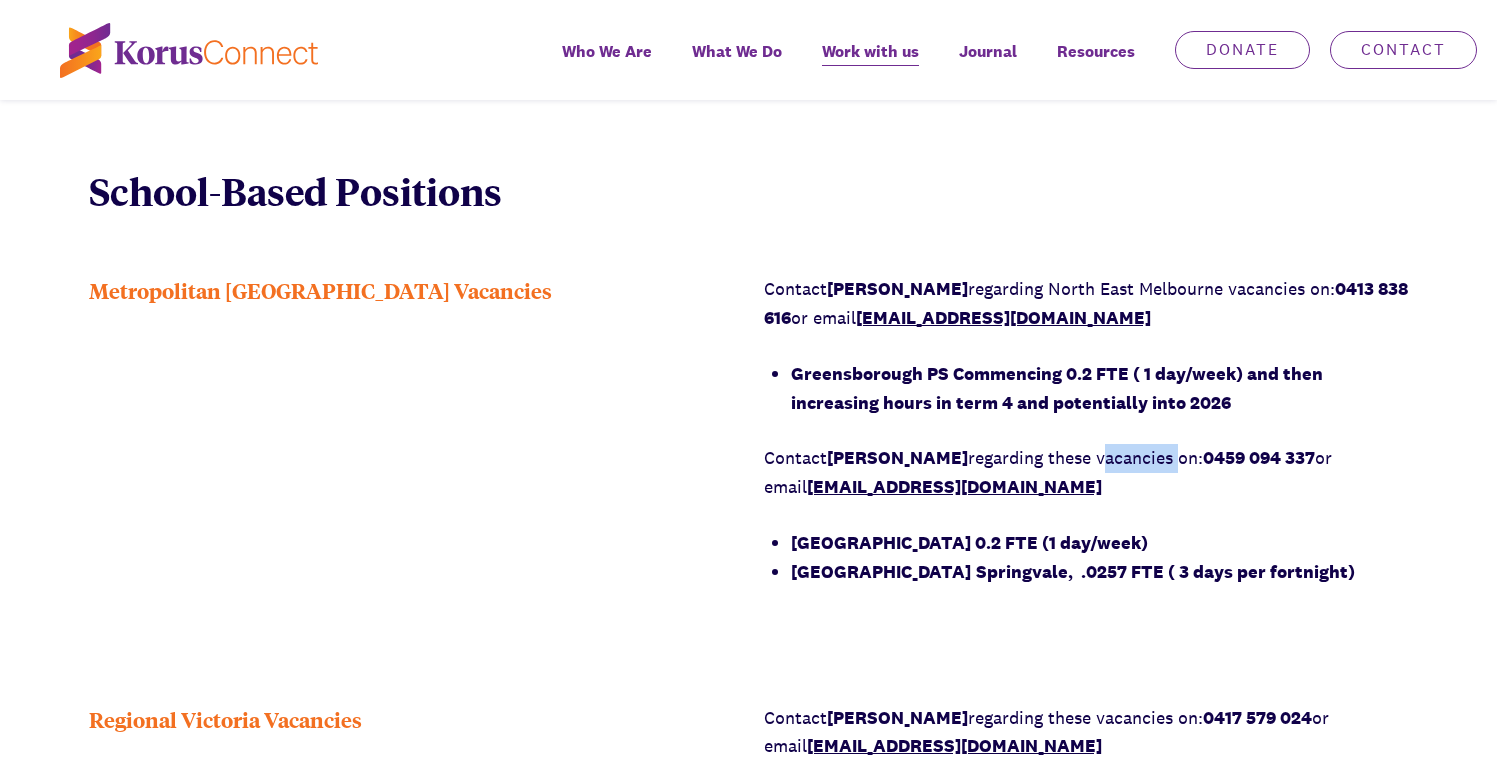 click on "Contact  [PERSON_NAME]  regarding these vacancies on:  0459 094 337  or email  [EMAIL_ADDRESS][DOMAIN_NAME]" at bounding box center (1086, 473) 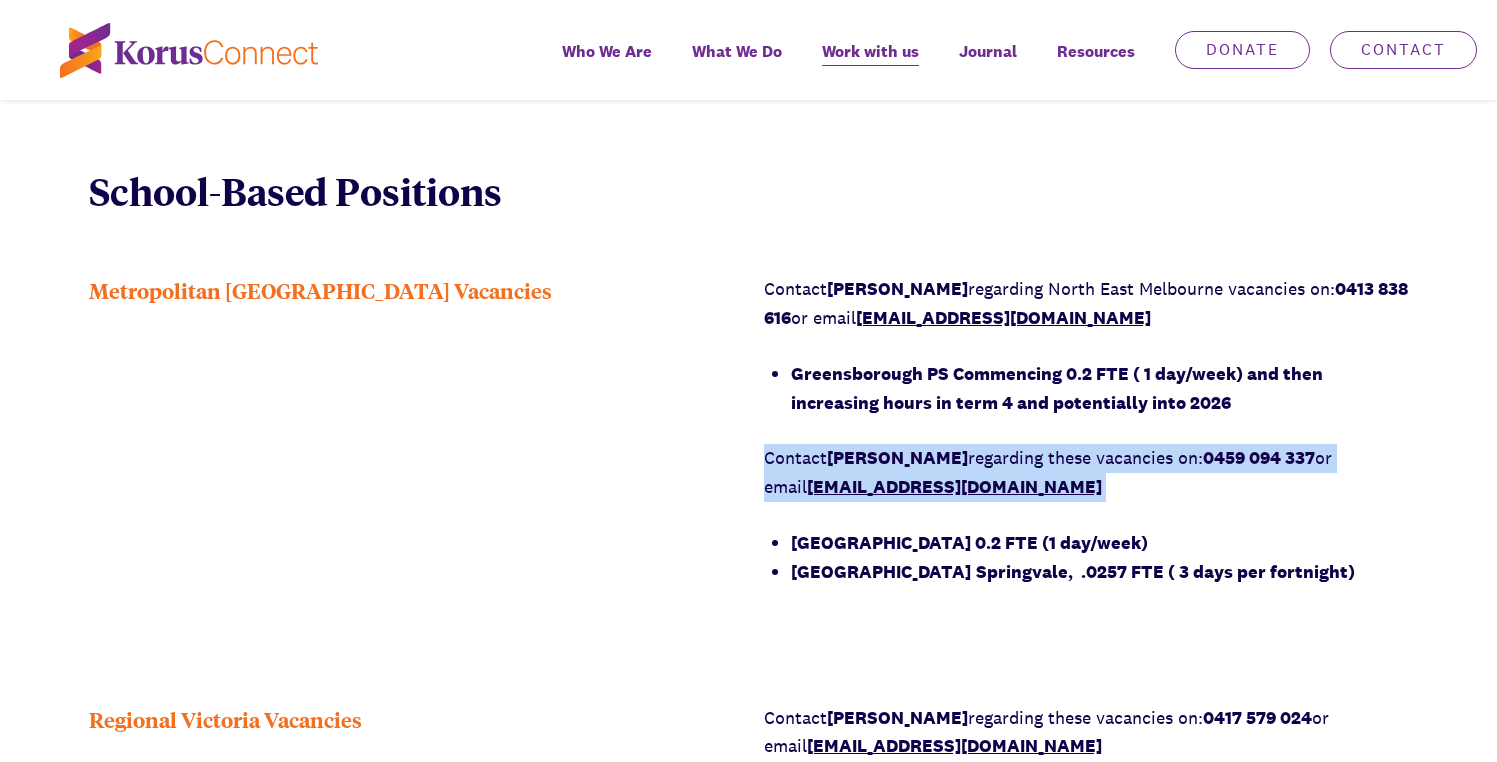 click on "Contact  [PERSON_NAME]  regarding these vacancies on:  0459 094 337  or email  [EMAIL_ADDRESS][DOMAIN_NAME]" at bounding box center (1086, 473) 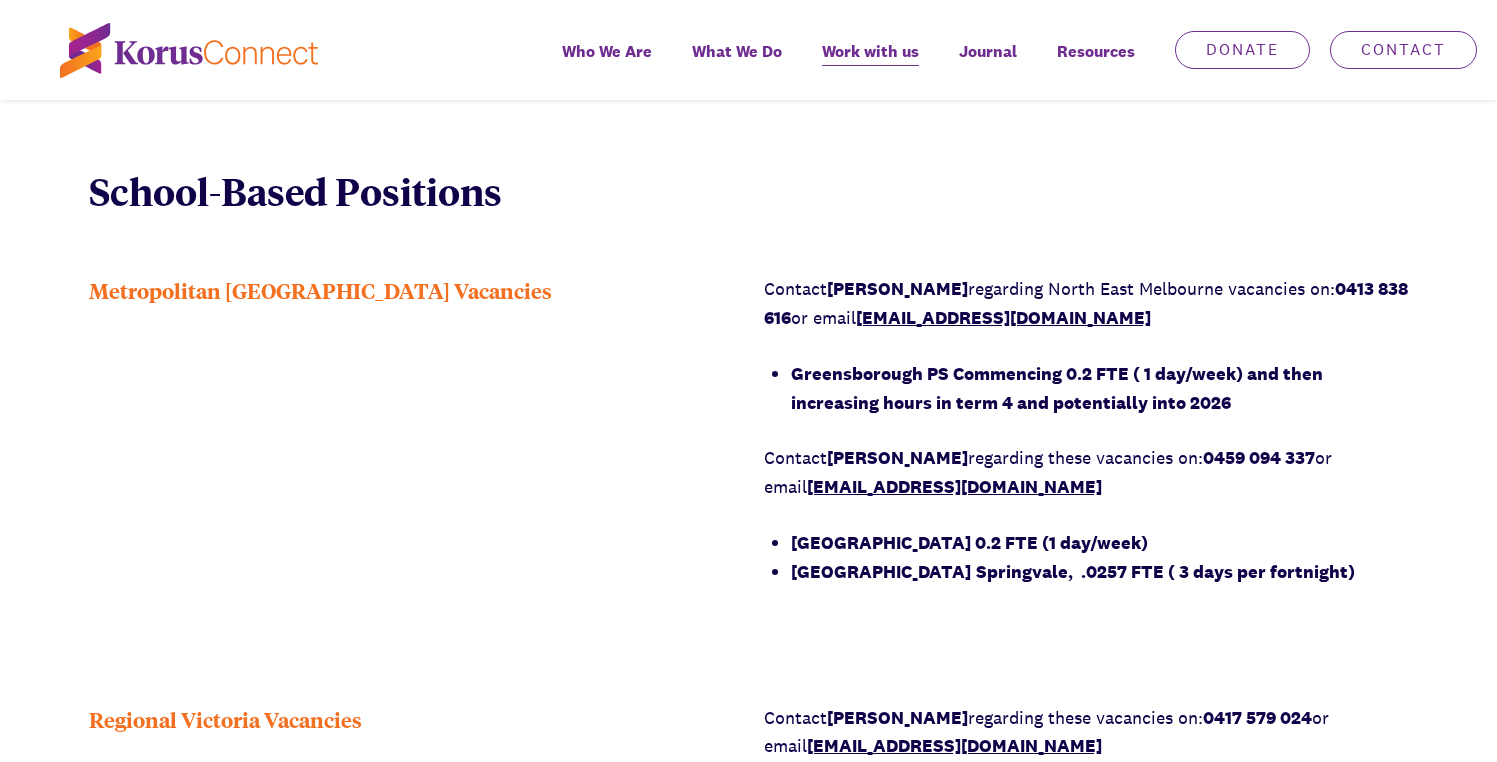 click on "Contact  [PERSON_NAME]  regarding these vacancies on:  0459 094 337  or email  [EMAIL_ADDRESS][DOMAIN_NAME]" at bounding box center (1086, 473) 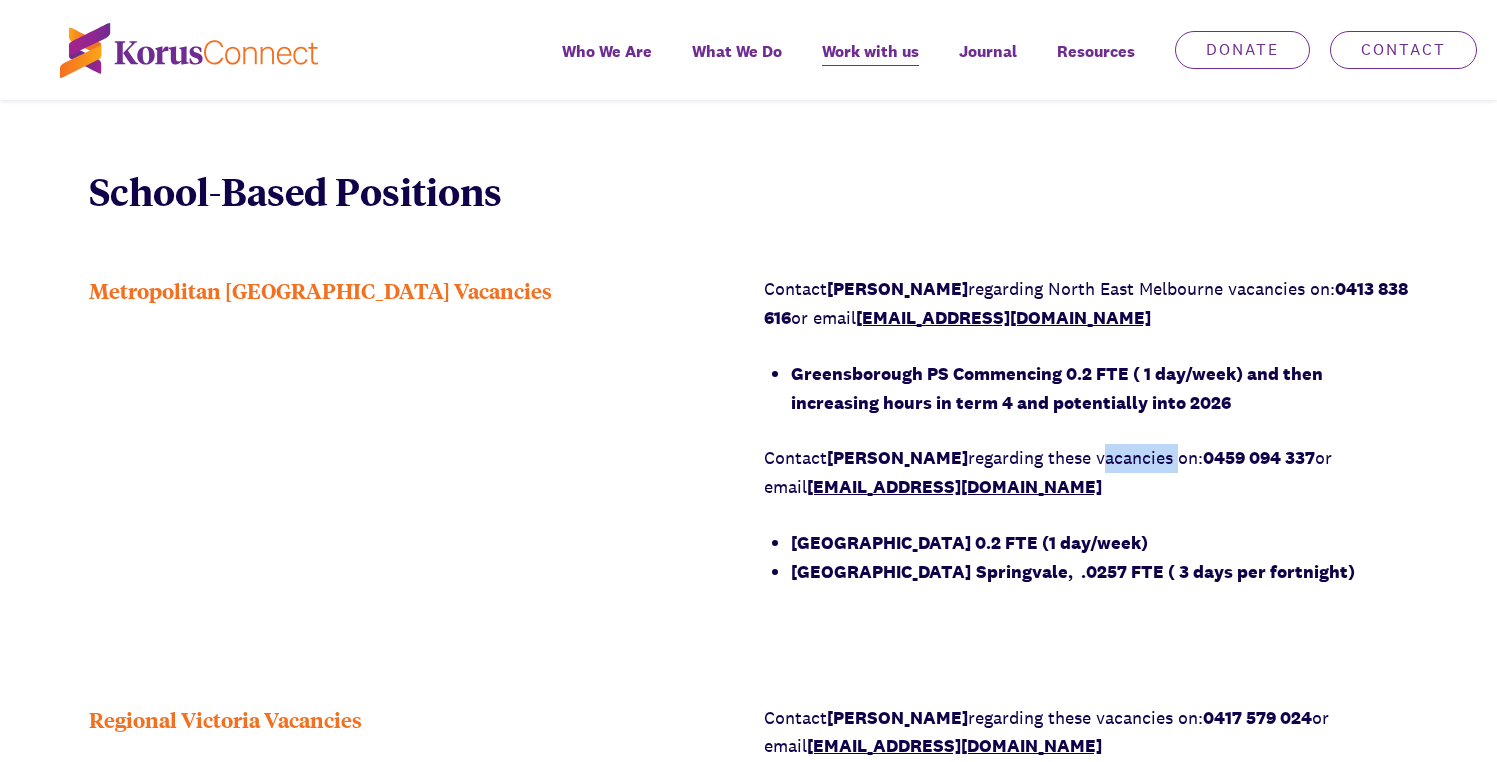 click on "Contact  [PERSON_NAME]  regarding these vacancies on:  0459 094 337  or email  [EMAIL_ADDRESS][DOMAIN_NAME]" at bounding box center [1086, 473] 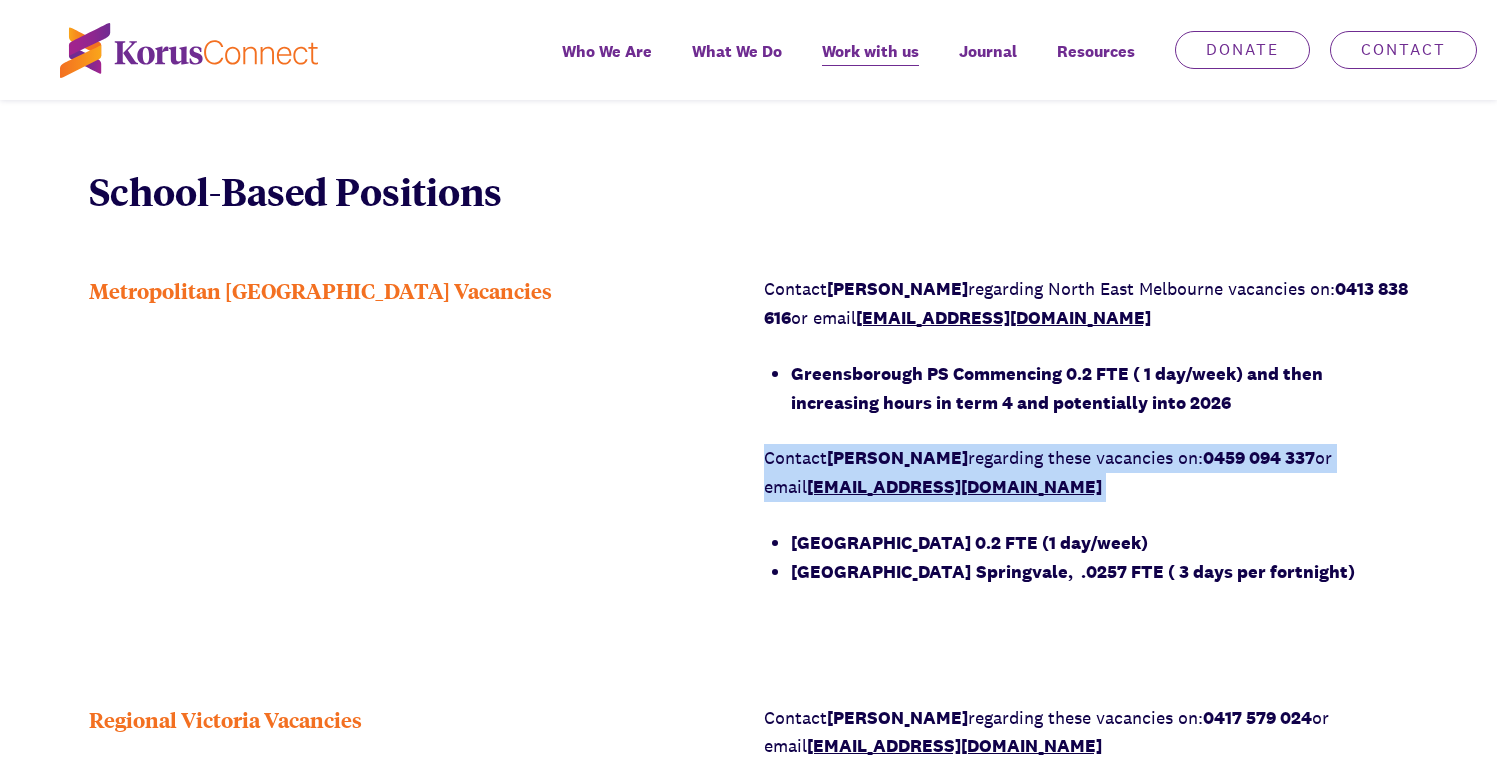 click on "Contact  [PERSON_NAME]  regarding these vacancies on:  0459 094 337  or email  [EMAIL_ADDRESS][DOMAIN_NAME]" at bounding box center [1086, 473] 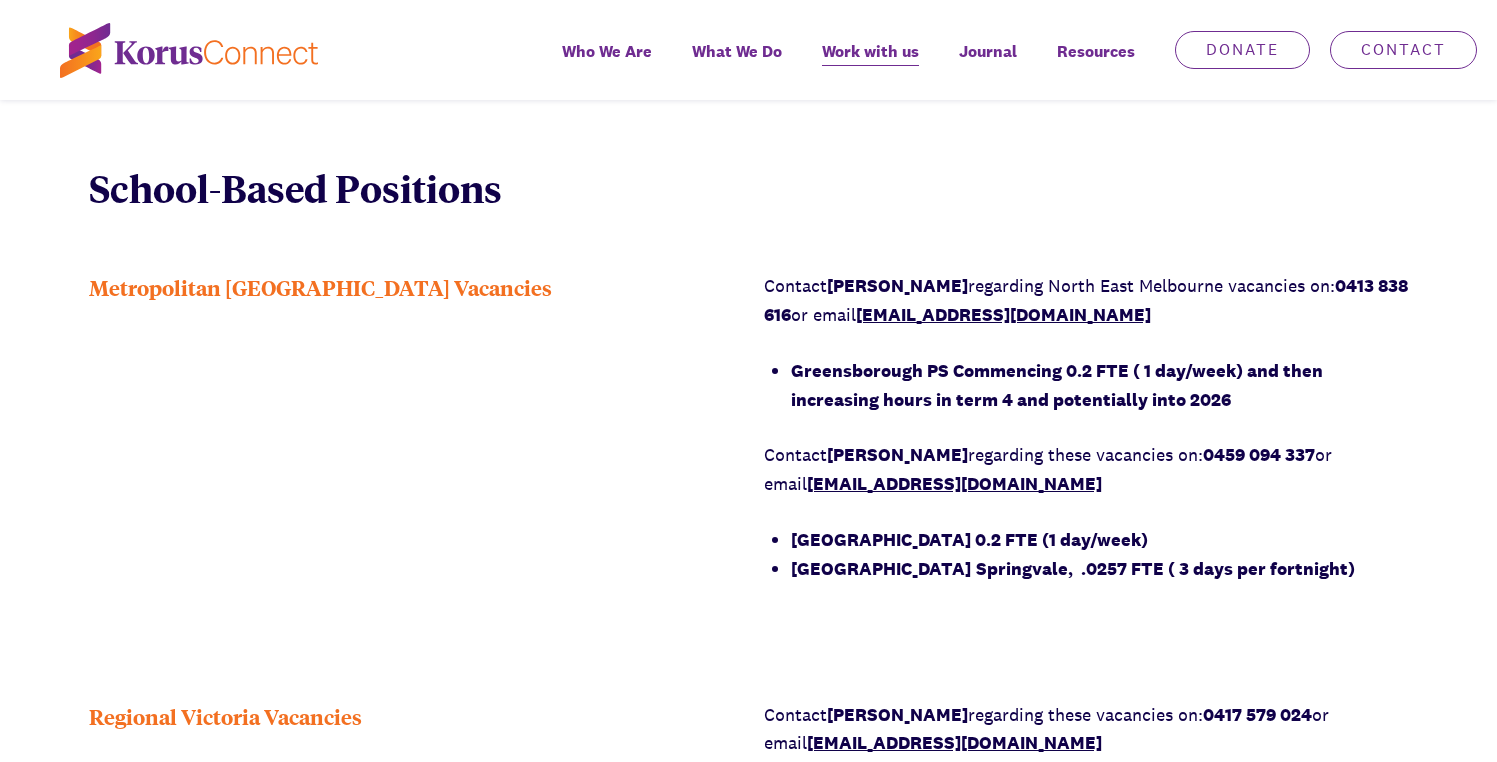click on "[GEOGRAPHIC_DATA] 0.2 FTE (1 day/week)" at bounding box center [969, 539] 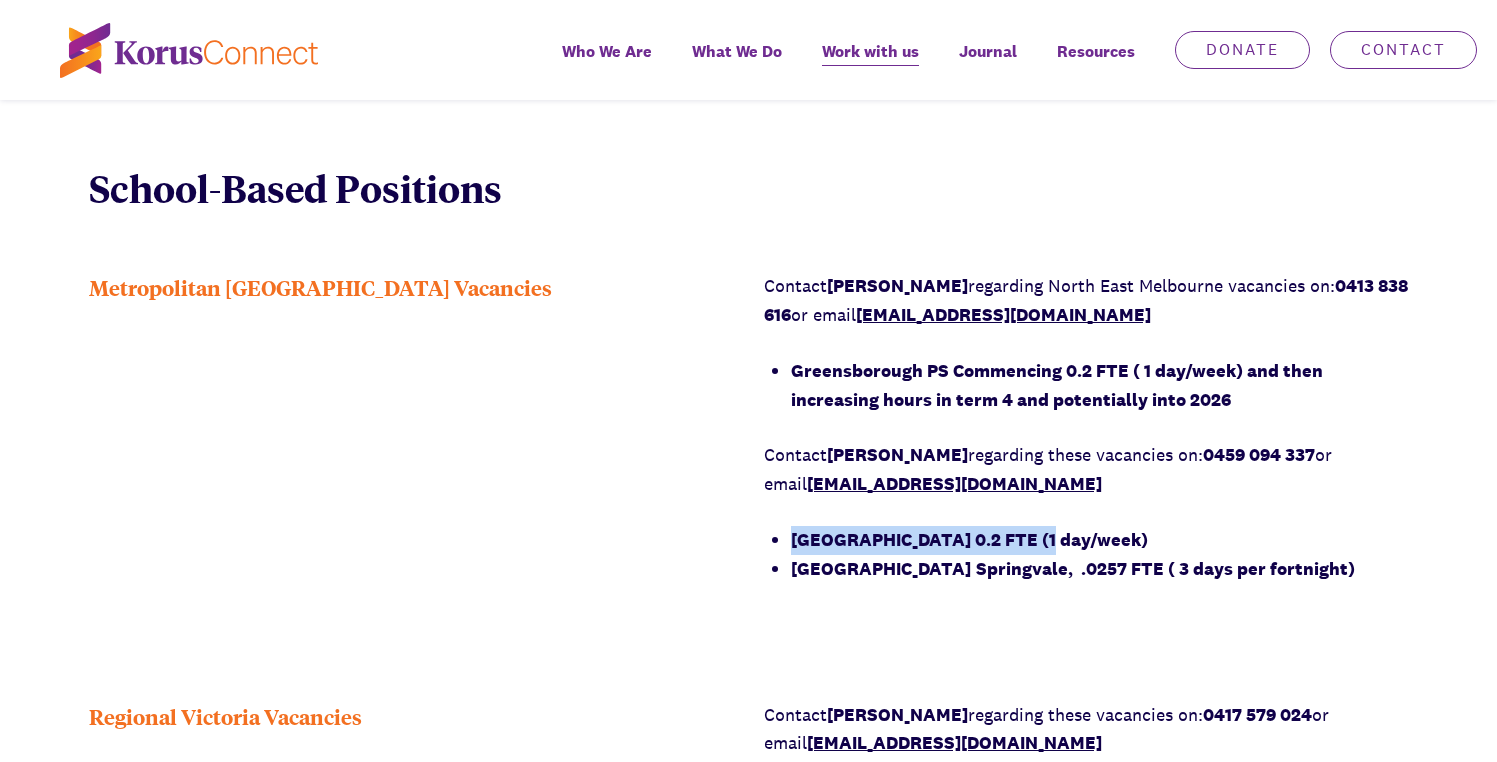 drag, startPoint x: 1059, startPoint y: 534, endPoint x: 795, endPoint y: 541, distance: 264.09277 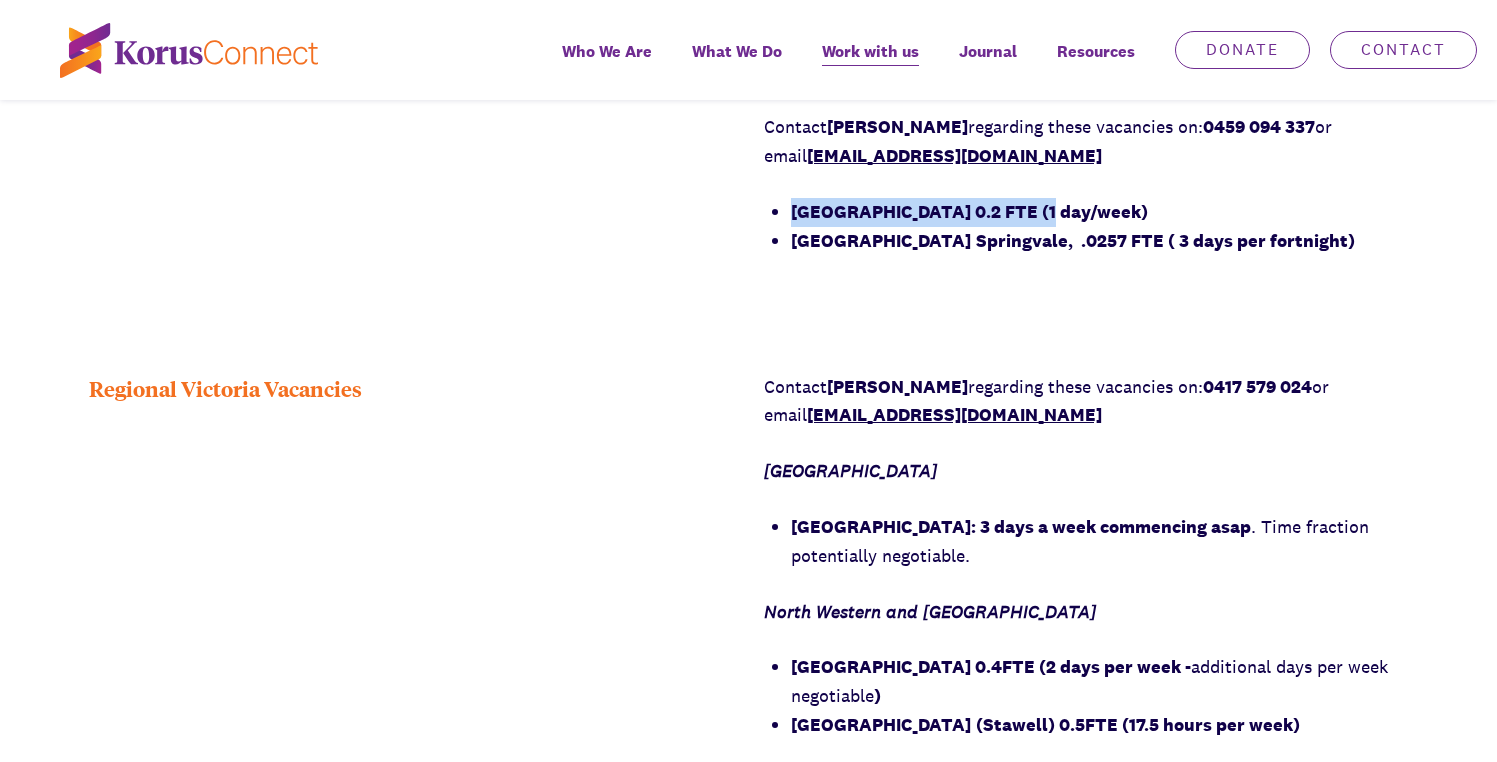 scroll, scrollTop: 1755, scrollLeft: 0, axis: vertical 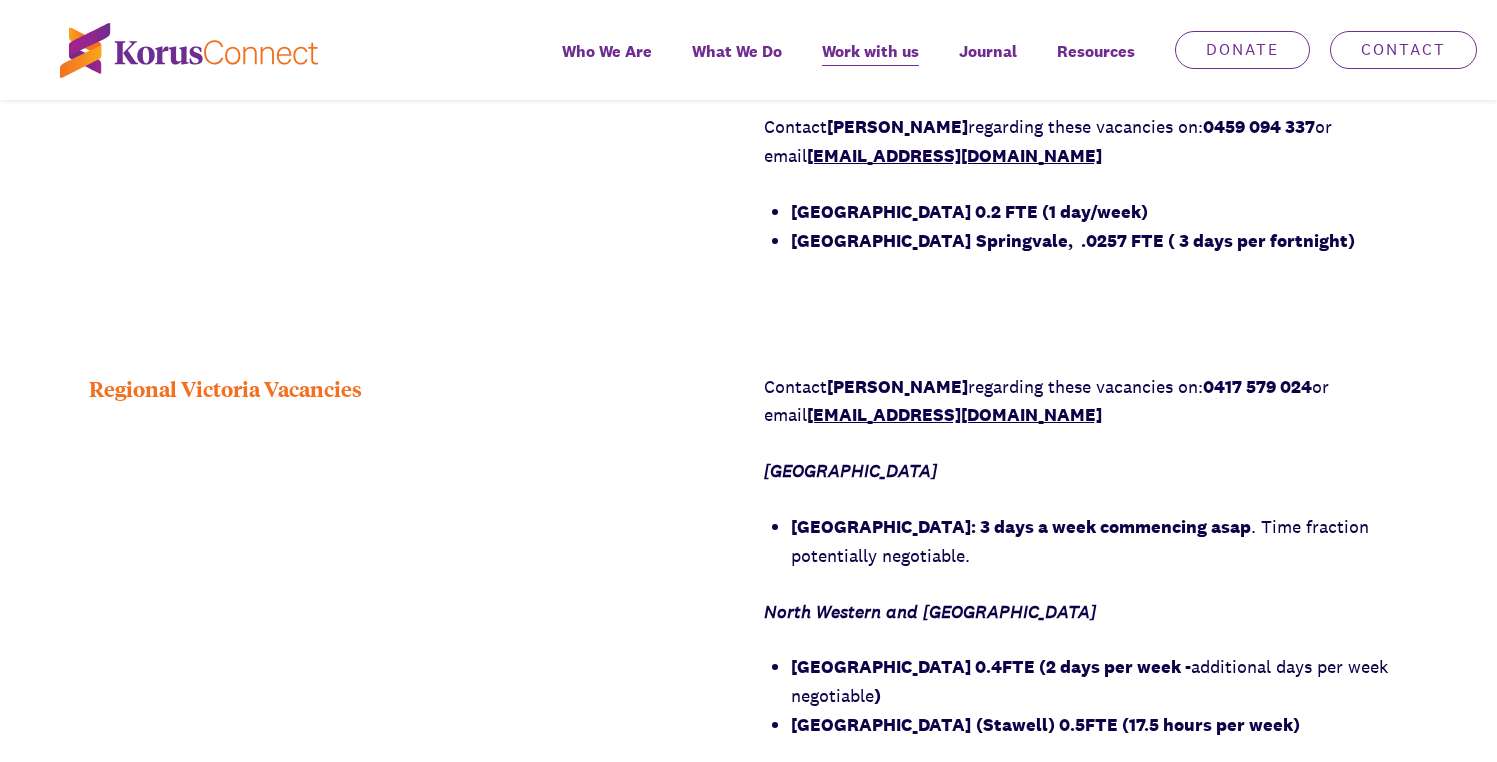 click on "[GEOGRAPHIC_DATA]" at bounding box center [1086, 471] 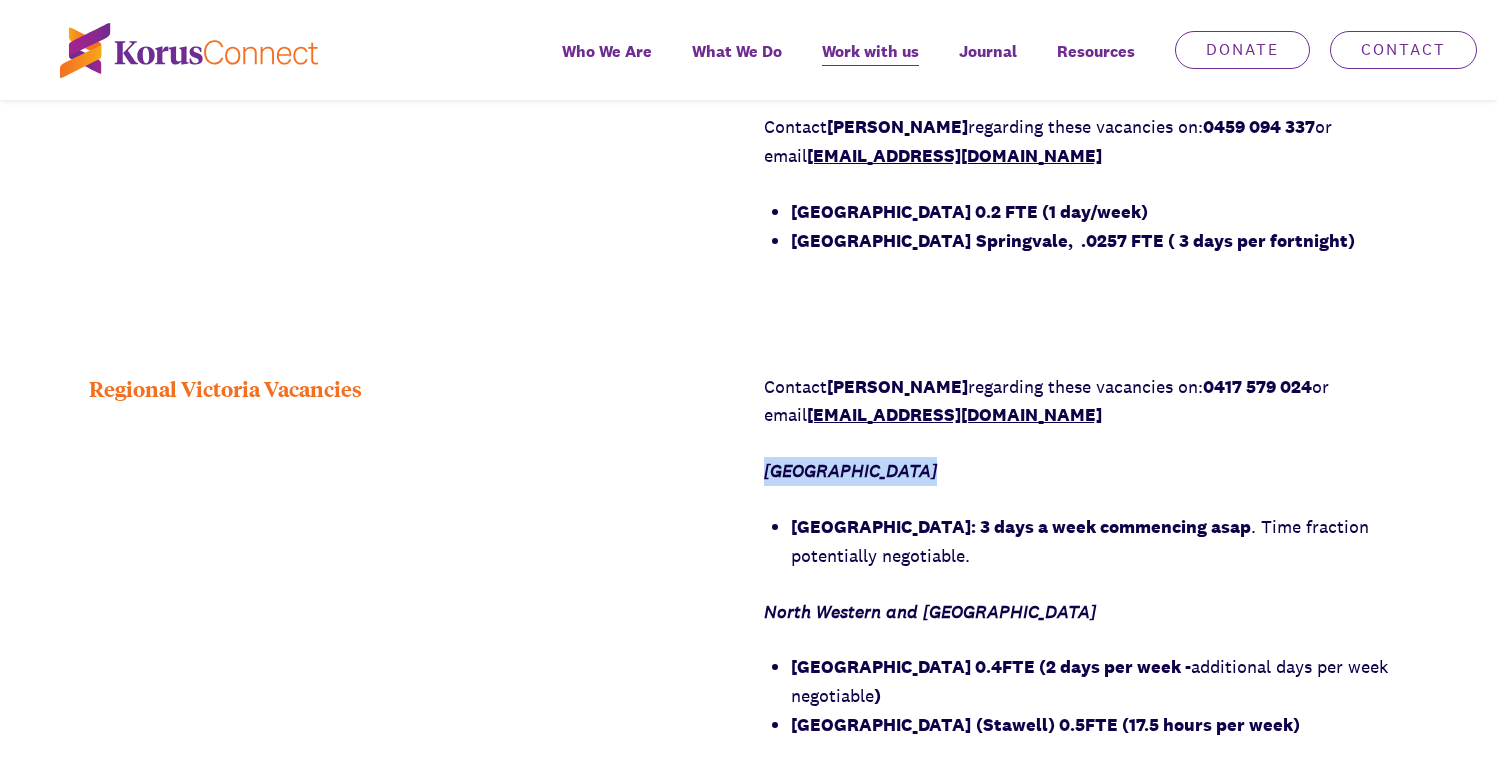 click on "[GEOGRAPHIC_DATA]" at bounding box center (1086, 471) 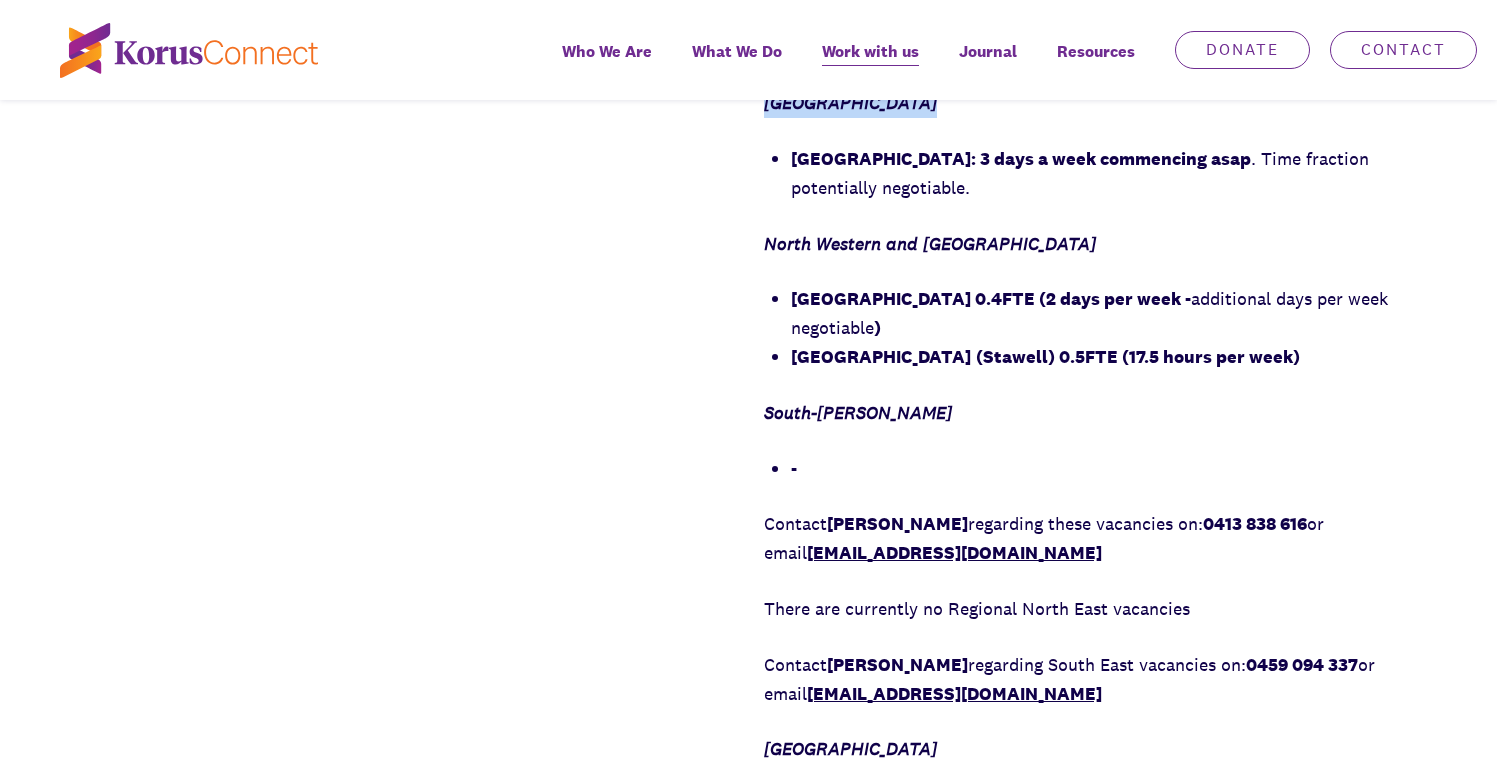 scroll, scrollTop: 2125, scrollLeft: 0, axis: vertical 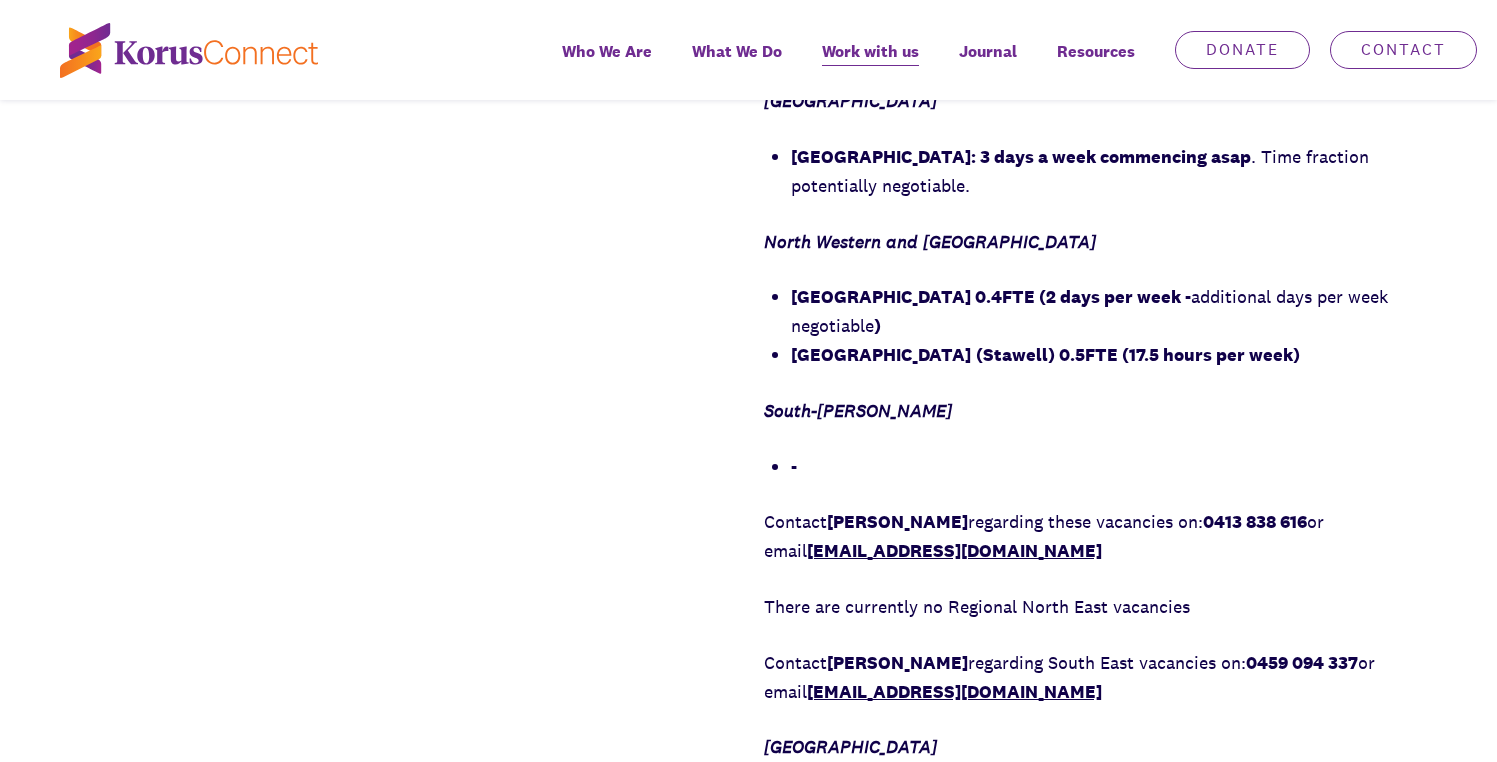 click on "South-[PERSON_NAME]" at bounding box center [858, 410] 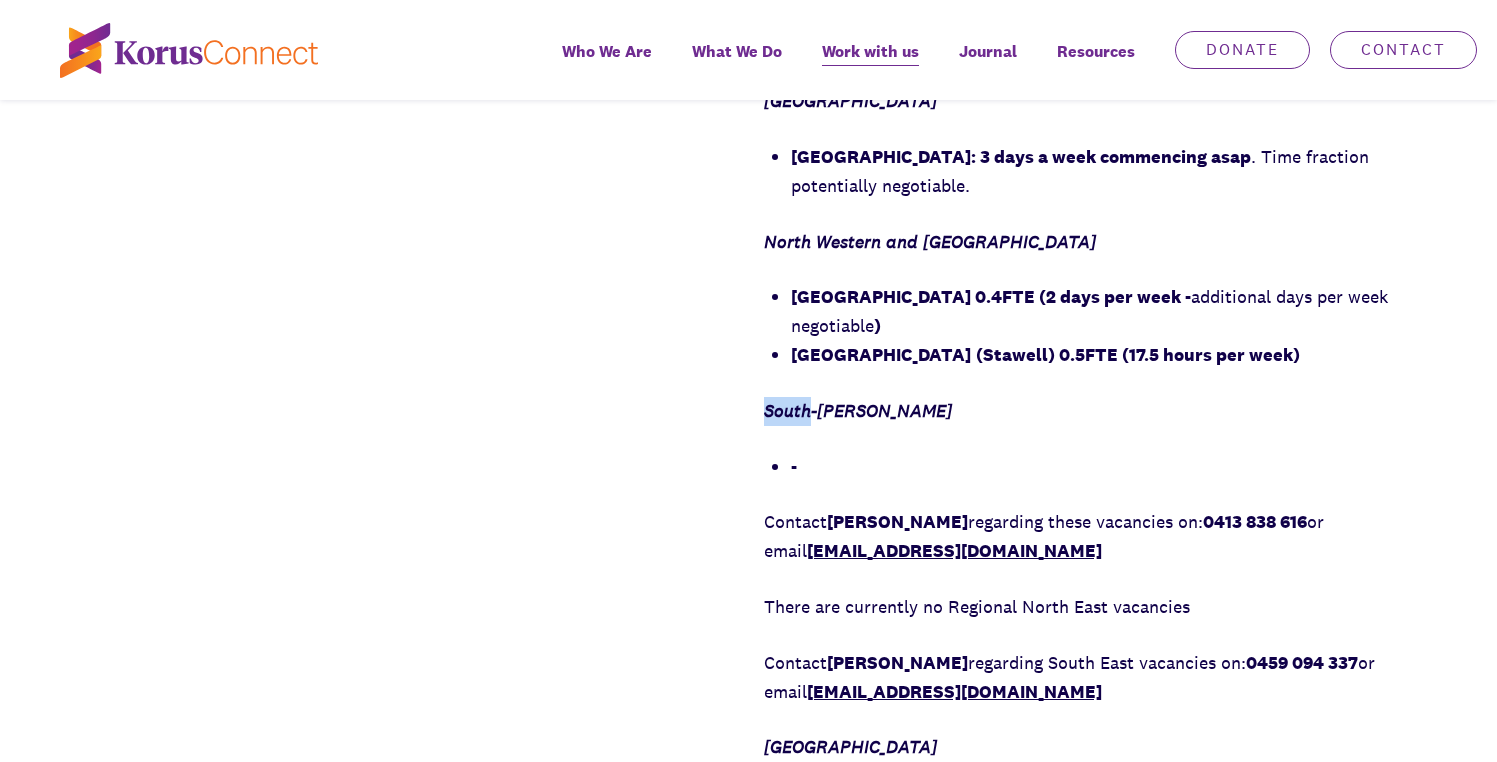 click on "South-[PERSON_NAME]" at bounding box center [858, 410] 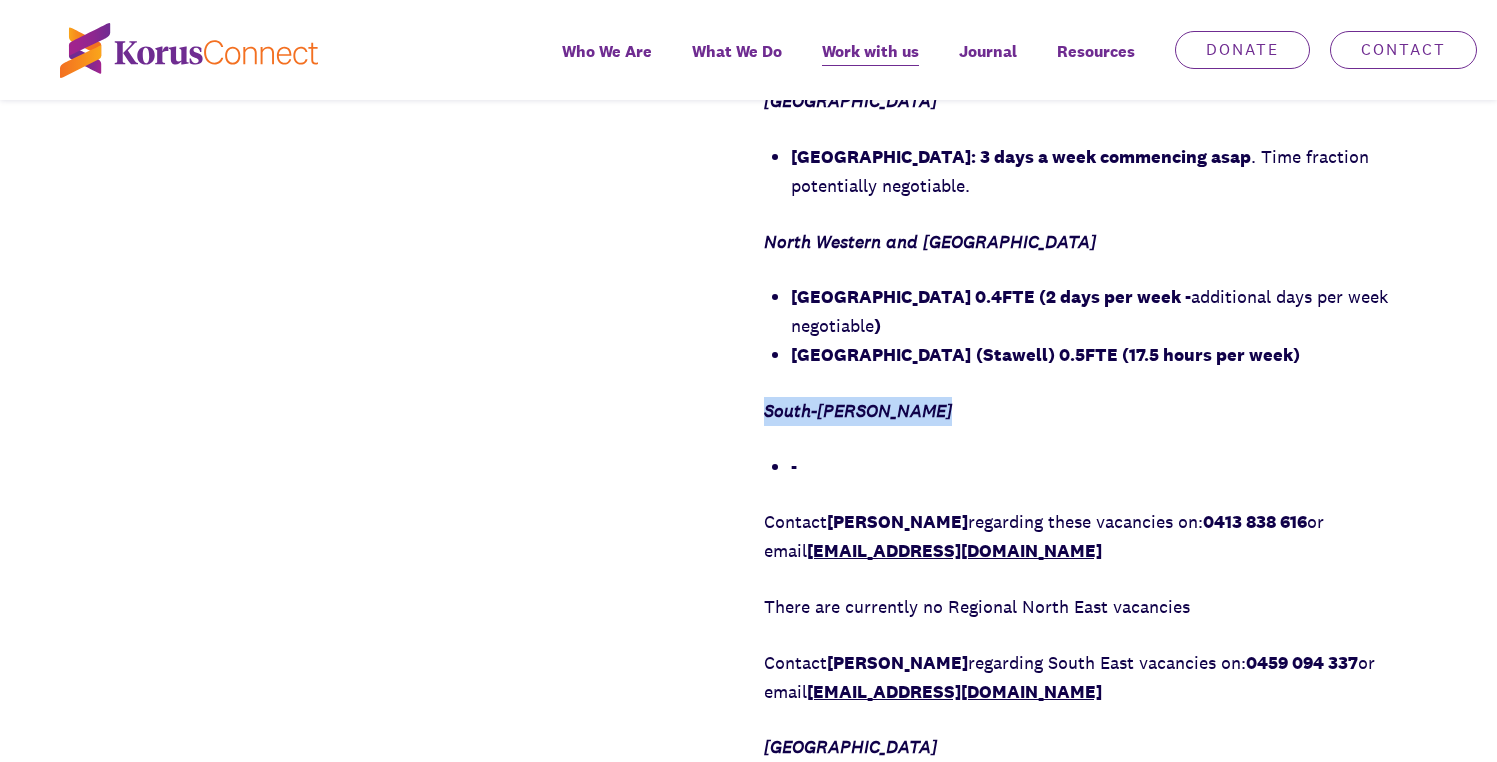 click on "South-[PERSON_NAME]" at bounding box center (858, 410) 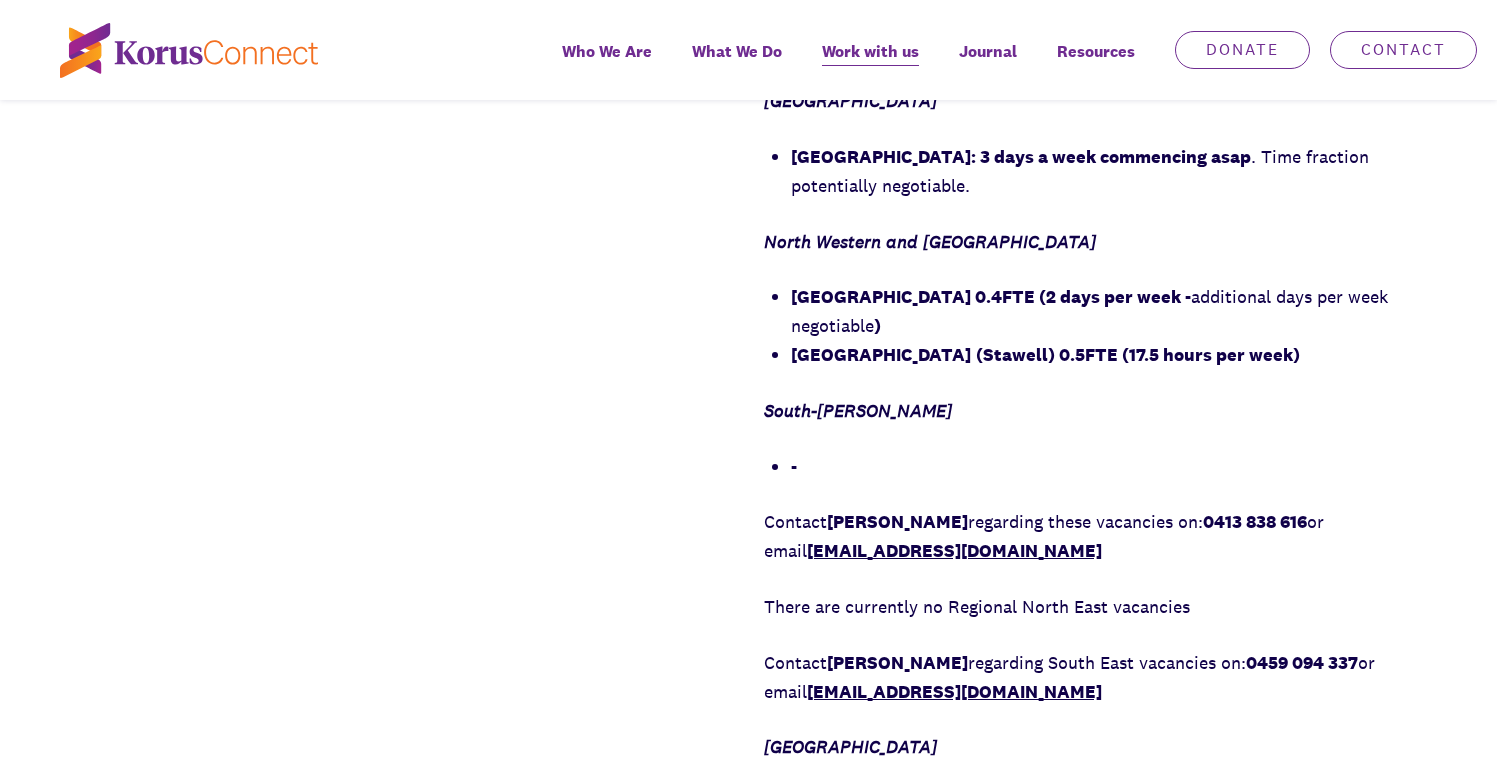 click on "-" at bounding box center [1100, 467] 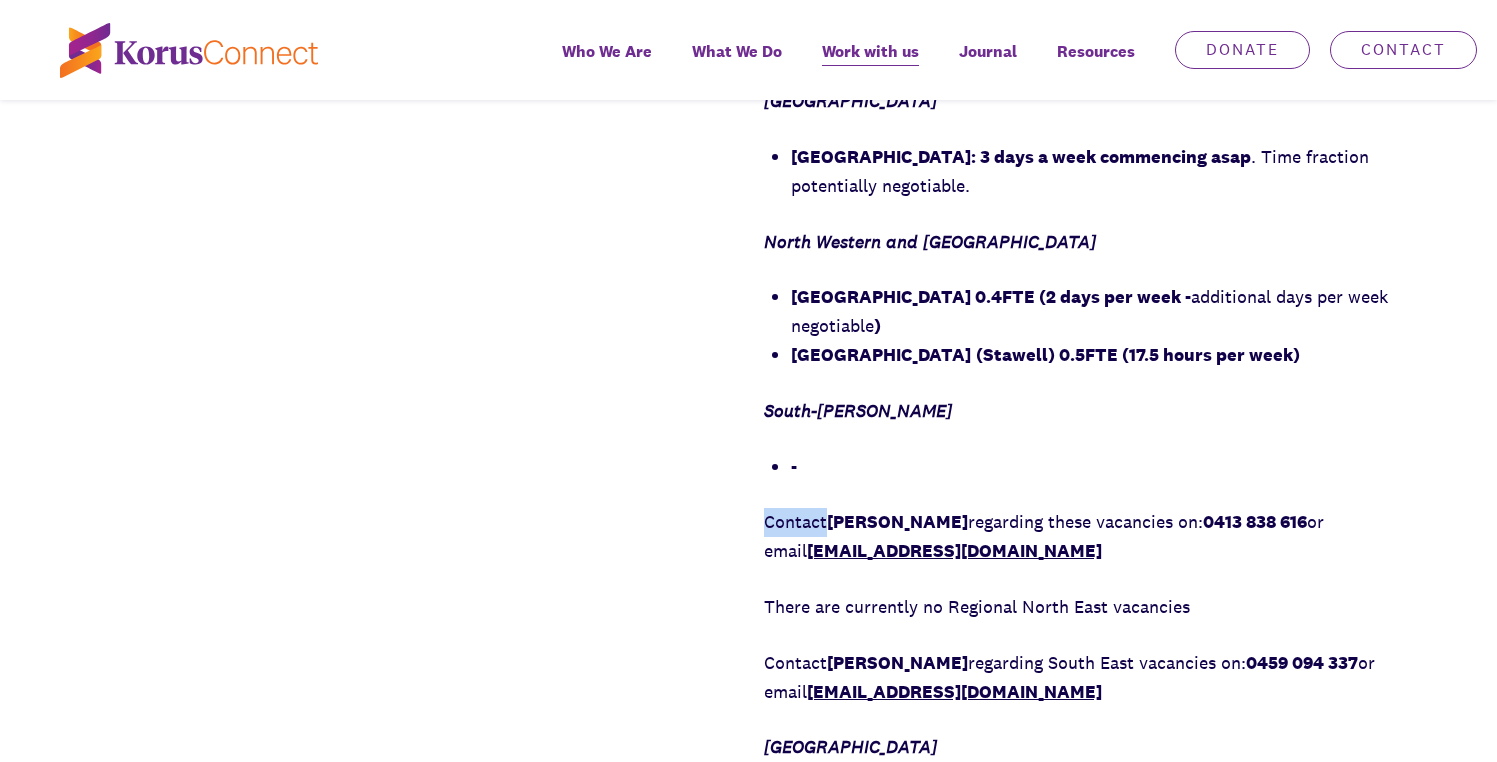 click on "Contact  [PERSON_NAME]  regarding these vacancies on:  0417 579 024  or email  [EMAIL_ADDRESS][DOMAIN_NAME] [GEOGRAPHIC_DATA] [GEOGRAPHIC_DATA]: 3 days a week commencing asap . Time fraction potentially negotiable. [GEOGRAPHIC_DATA] 0.4FTE (2 days per week -  additional days per week negotiable ) [GEOGRAPHIC_DATA]   (Stawell) 0.5FTE (17.5 hours per week)  [GEOGRAPHIC_DATA][PERSON_NAME] - Contact  [PERSON_NAME]  regarding these vacancies on:  0413 838 616  or email  [EMAIL_ADDRESS][DOMAIN_NAME]   There are currently no Regional North East vacancies Contact  [PERSON_NAME]  regarding South East vacancies on:  0459 094 337  or email  [EMAIL_ADDRESS][DOMAIN_NAME]   [GEOGRAPHIC_DATA] [GEOGRAPHIC_DATA] and [GEOGRAPHIC_DATA] 0.8 FTE (2 days per week in each school) - Commences term 1, 2026. (Please note only experienced school chaplains should apply for this role)." at bounding box center (1086, 439) 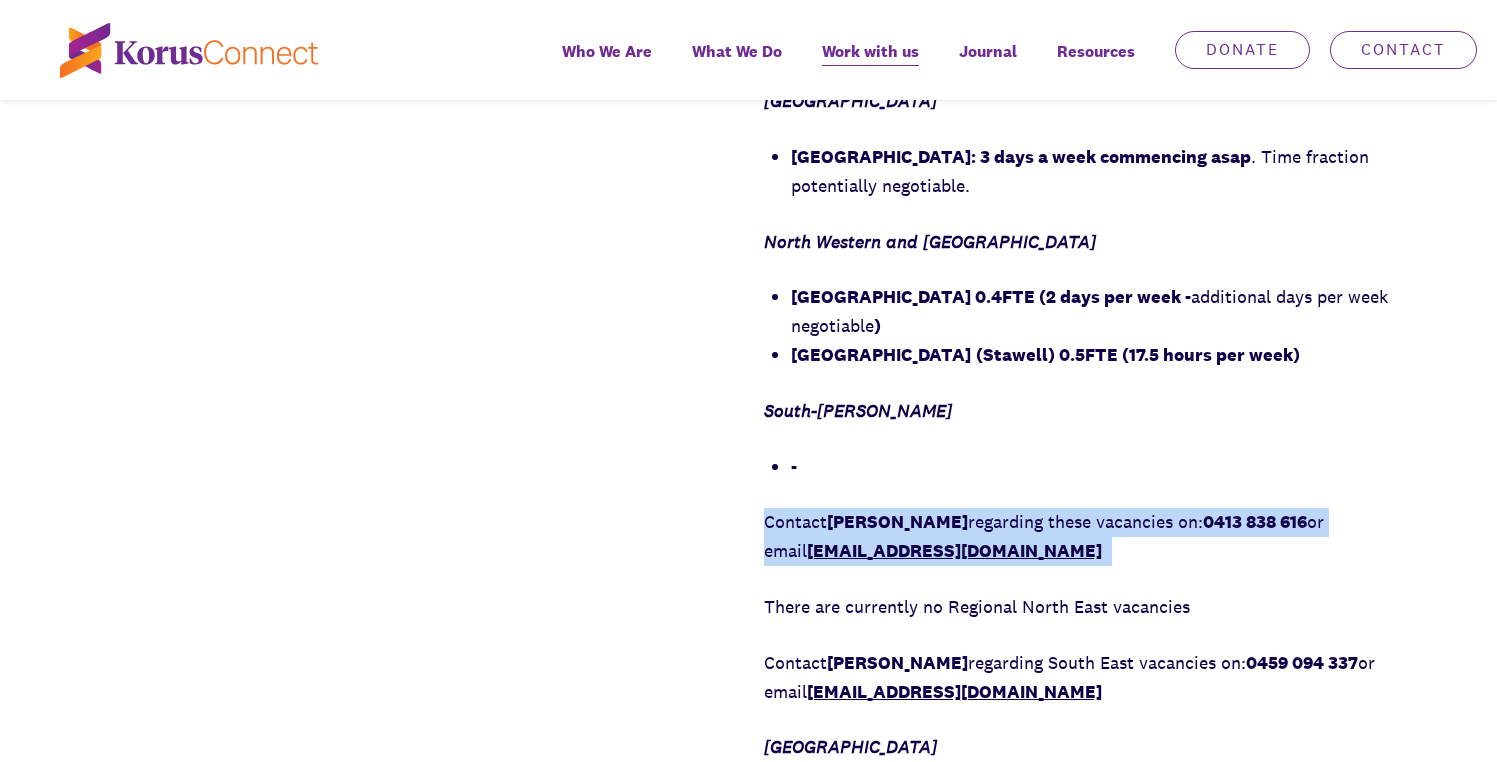 click on "Contact  [PERSON_NAME]  regarding these vacancies on:  0417 579 024  or email  [EMAIL_ADDRESS][DOMAIN_NAME] [GEOGRAPHIC_DATA] [GEOGRAPHIC_DATA]: 3 days a week commencing asap . Time fraction potentially negotiable. [GEOGRAPHIC_DATA] 0.4FTE (2 days per week -  additional days per week negotiable ) [GEOGRAPHIC_DATA]   (Stawell) 0.5FTE (17.5 hours per week)  [GEOGRAPHIC_DATA][PERSON_NAME] - Contact  [PERSON_NAME]  regarding these vacancies on:  0413 838 616  or email  [EMAIL_ADDRESS][DOMAIN_NAME]   There are currently no Regional North East vacancies Contact  [PERSON_NAME]  regarding South East vacancies on:  0459 094 337  or email  [EMAIL_ADDRESS][DOMAIN_NAME]   [GEOGRAPHIC_DATA] [GEOGRAPHIC_DATA] and [GEOGRAPHIC_DATA] 0.8 FTE (2 days per week in each school) - Commences term 1, 2026. (Please note only experienced school chaplains should apply for this role)." at bounding box center (1086, 439) 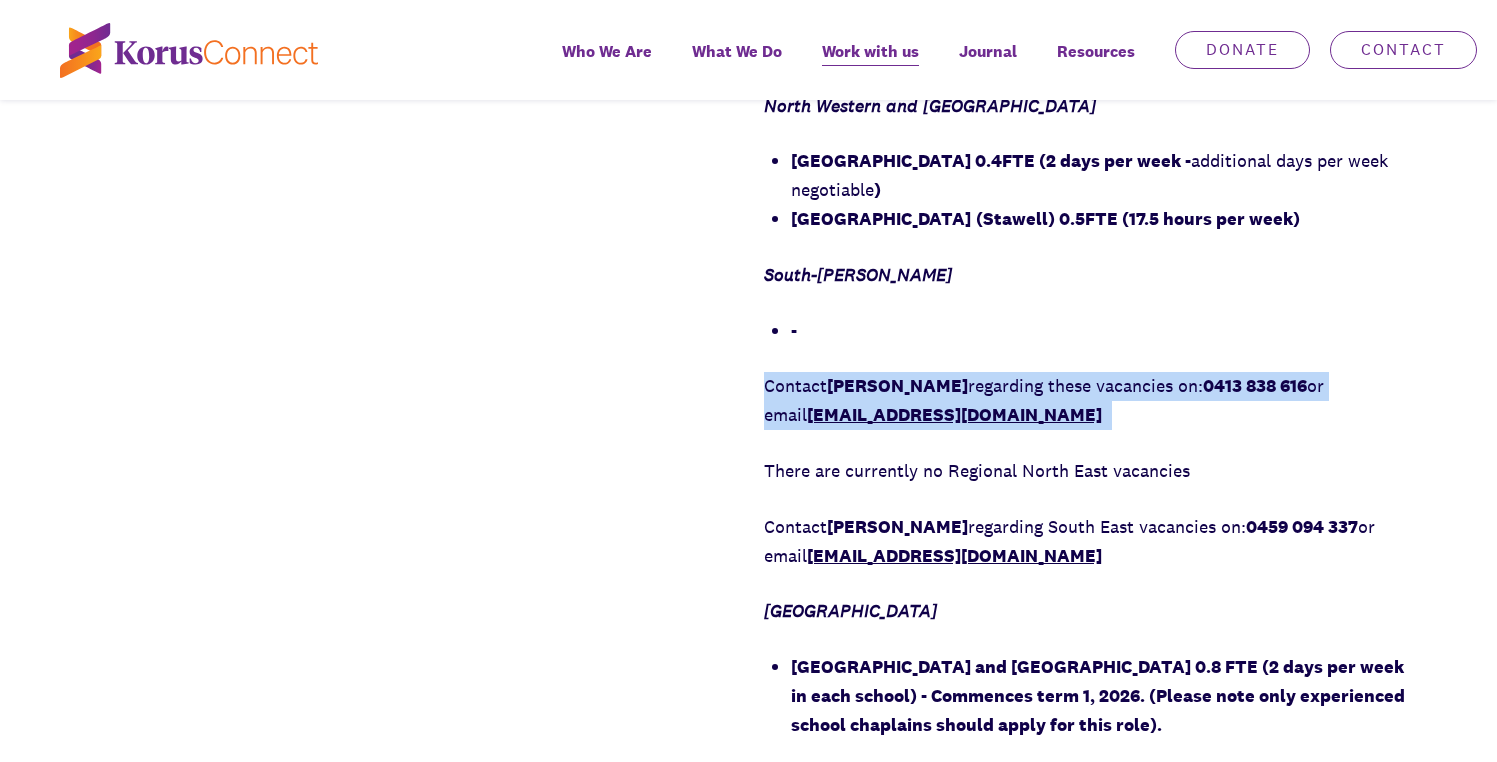 scroll, scrollTop: 2298, scrollLeft: 0, axis: vertical 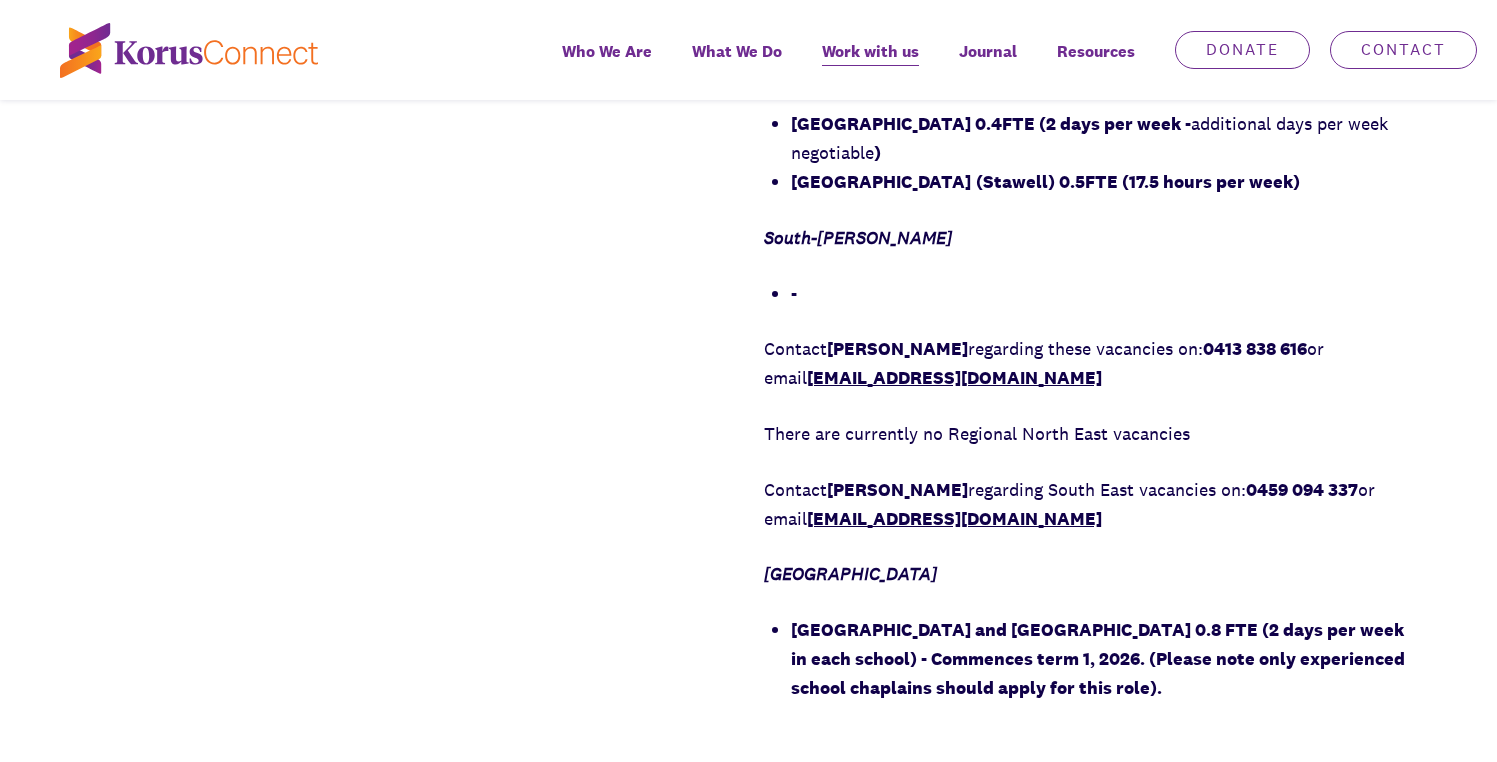 click on "Contact  [PERSON_NAME]  regarding South East vacancies on:  0459 094 337  or email  [EMAIL_ADDRESS][DOMAIN_NAME]" at bounding box center [1086, 505] 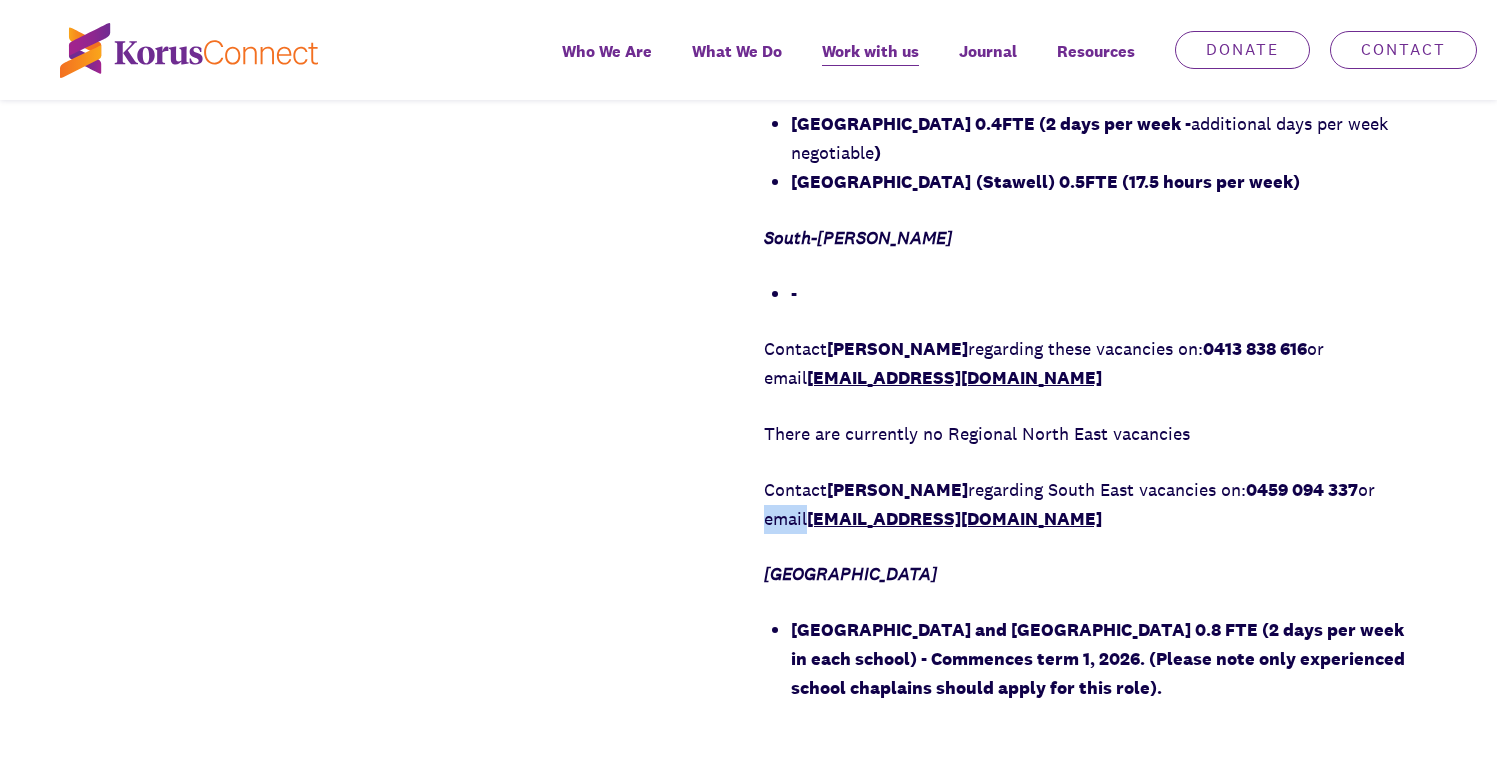 click on "Contact  [PERSON_NAME]  regarding South East vacancies on:  0459 094 337  or email  [EMAIL_ADDRESS][DOMAIN_NAME]" at bounding box center (1086, 505) 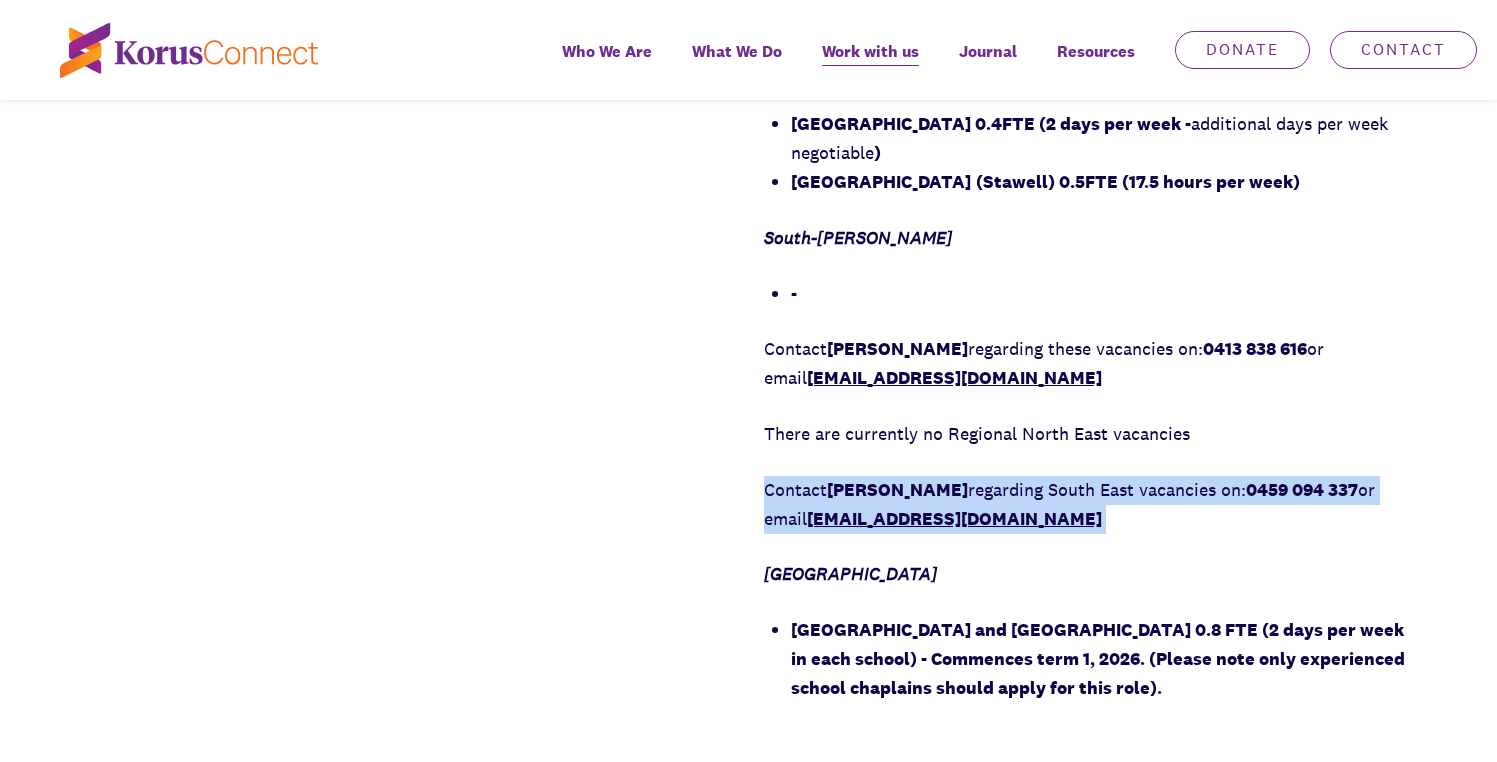 click on "Contact  [PERSON_NAME]  regarding South East vacancies on:  0459 094 337  or email  [EMAIL_ADDRESS][DOMAIN_NAME]" at bounding box center [1086, 505] 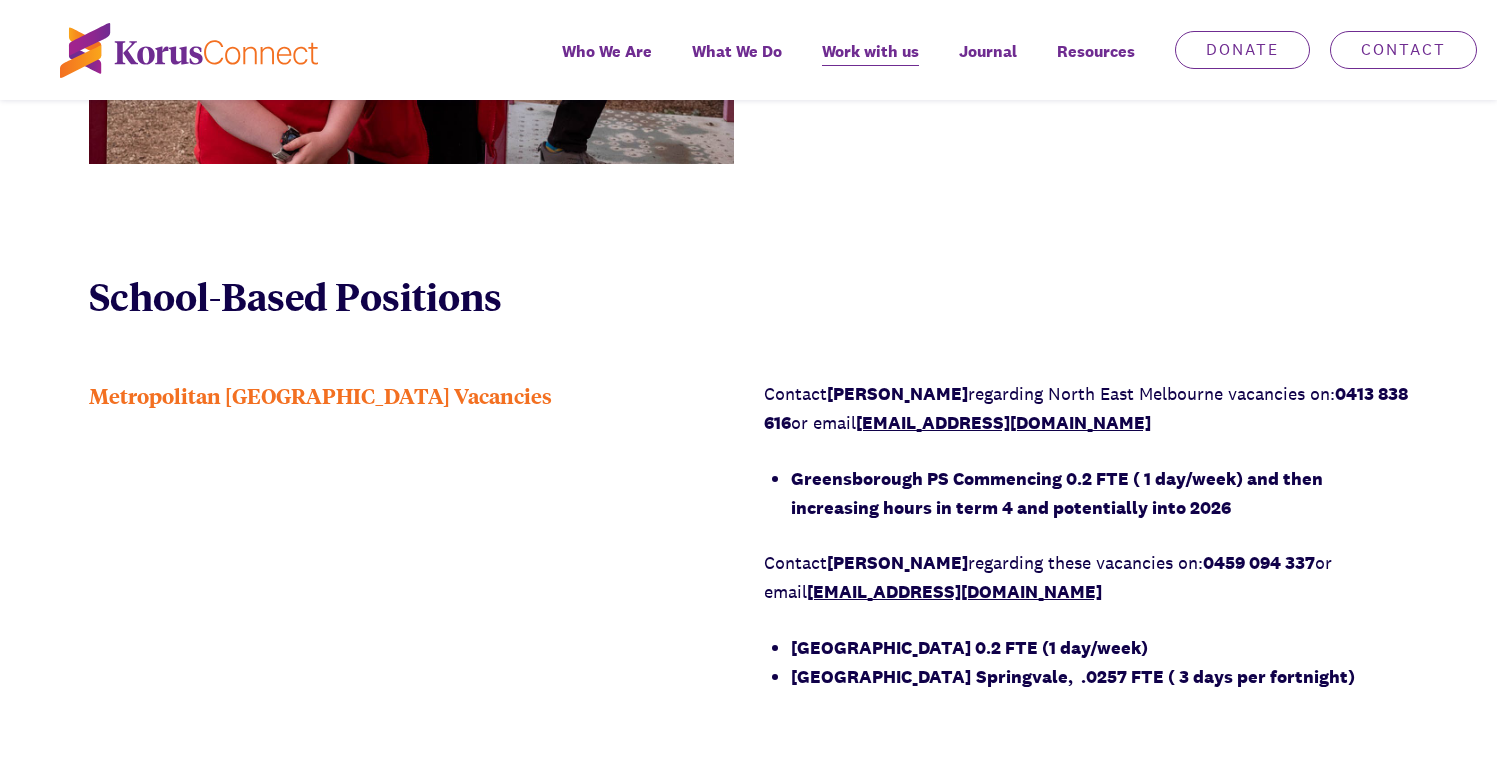 scroll, scrollTop: 1336, scrollLeft: 0, axis: vertical 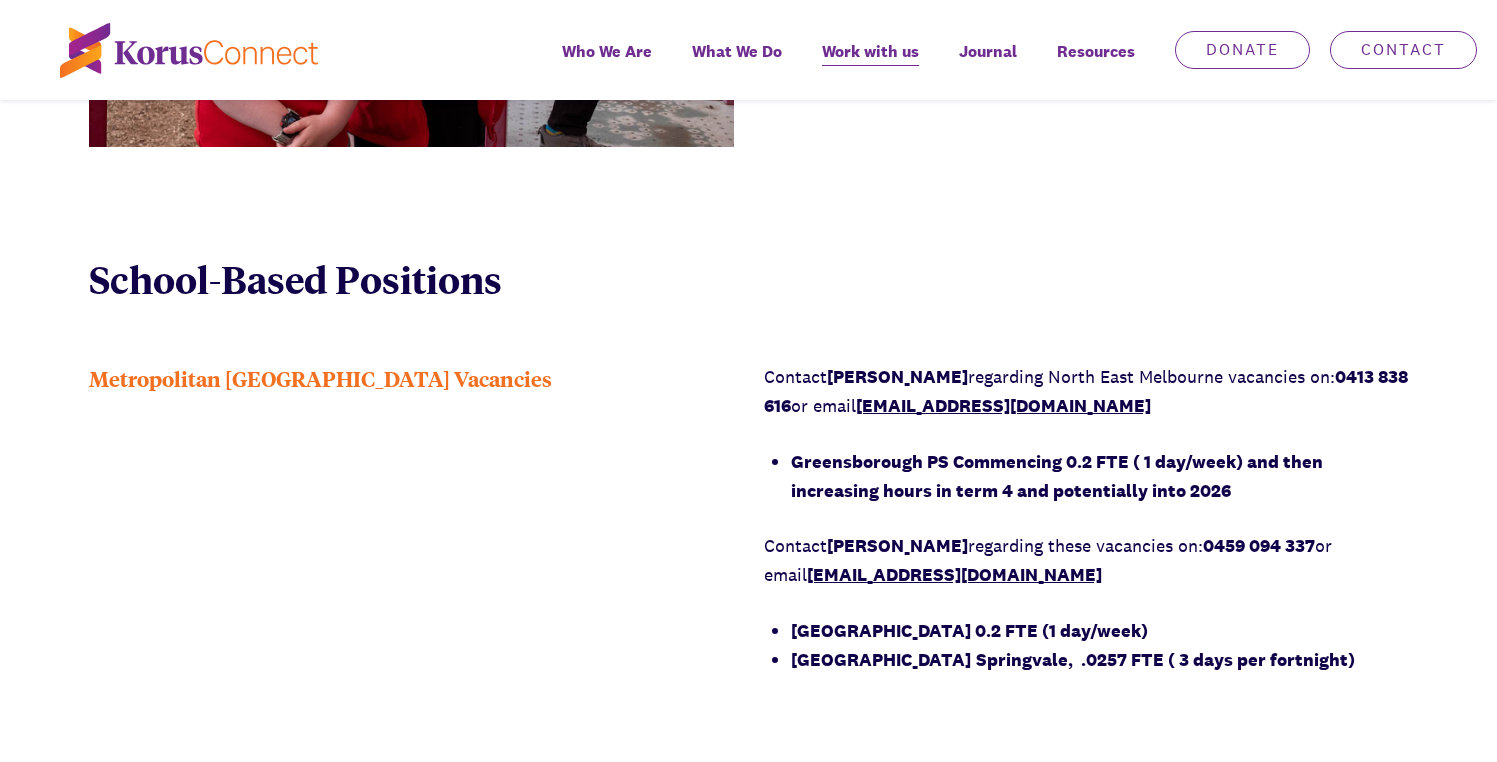 click on "[PERSON_NAME]" at bounding box center [897, 545] 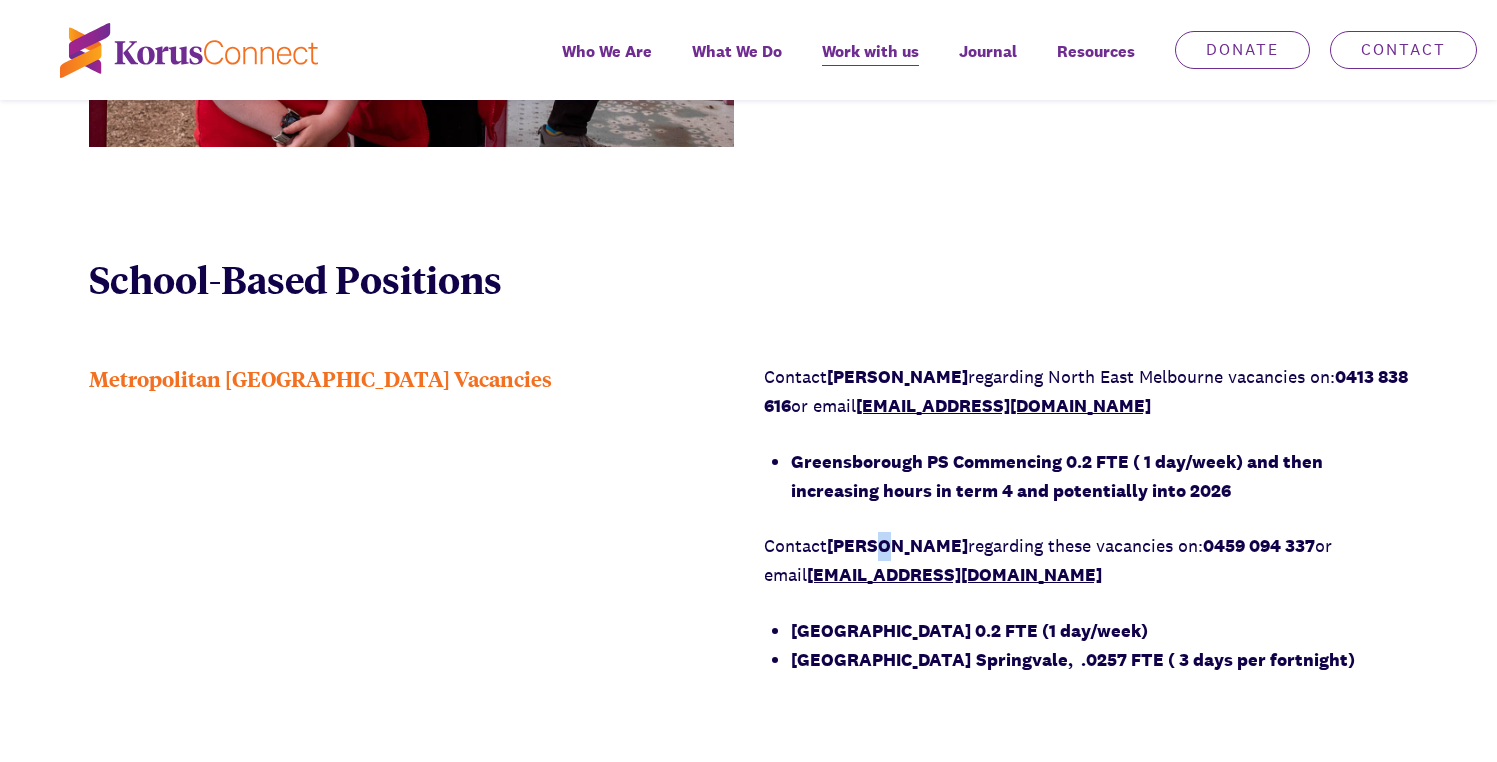 click on "[PERSON_NAME]" at bounding box center (897, 545) 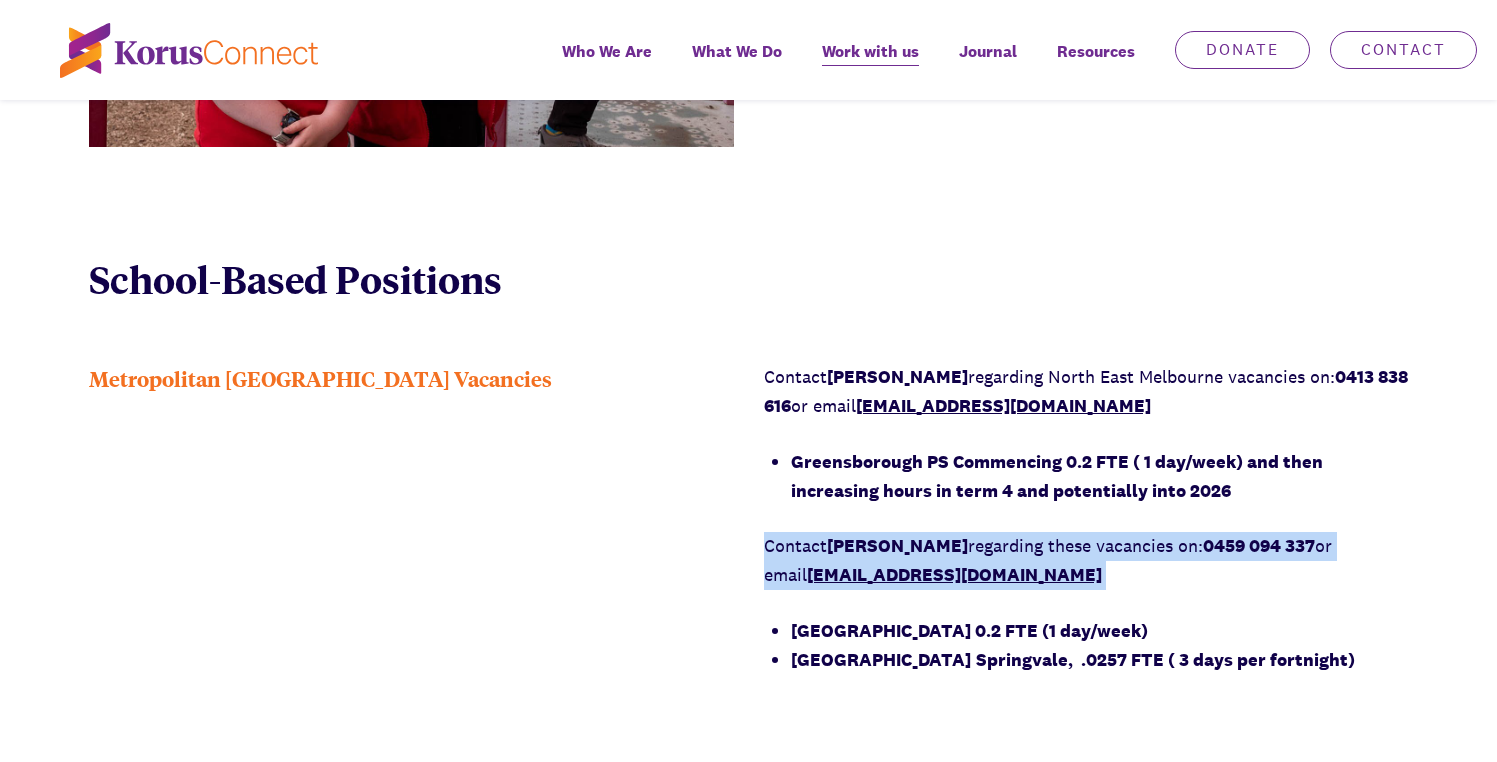 click on "[PERSON_NAME]" at bounding box center (897, 545) 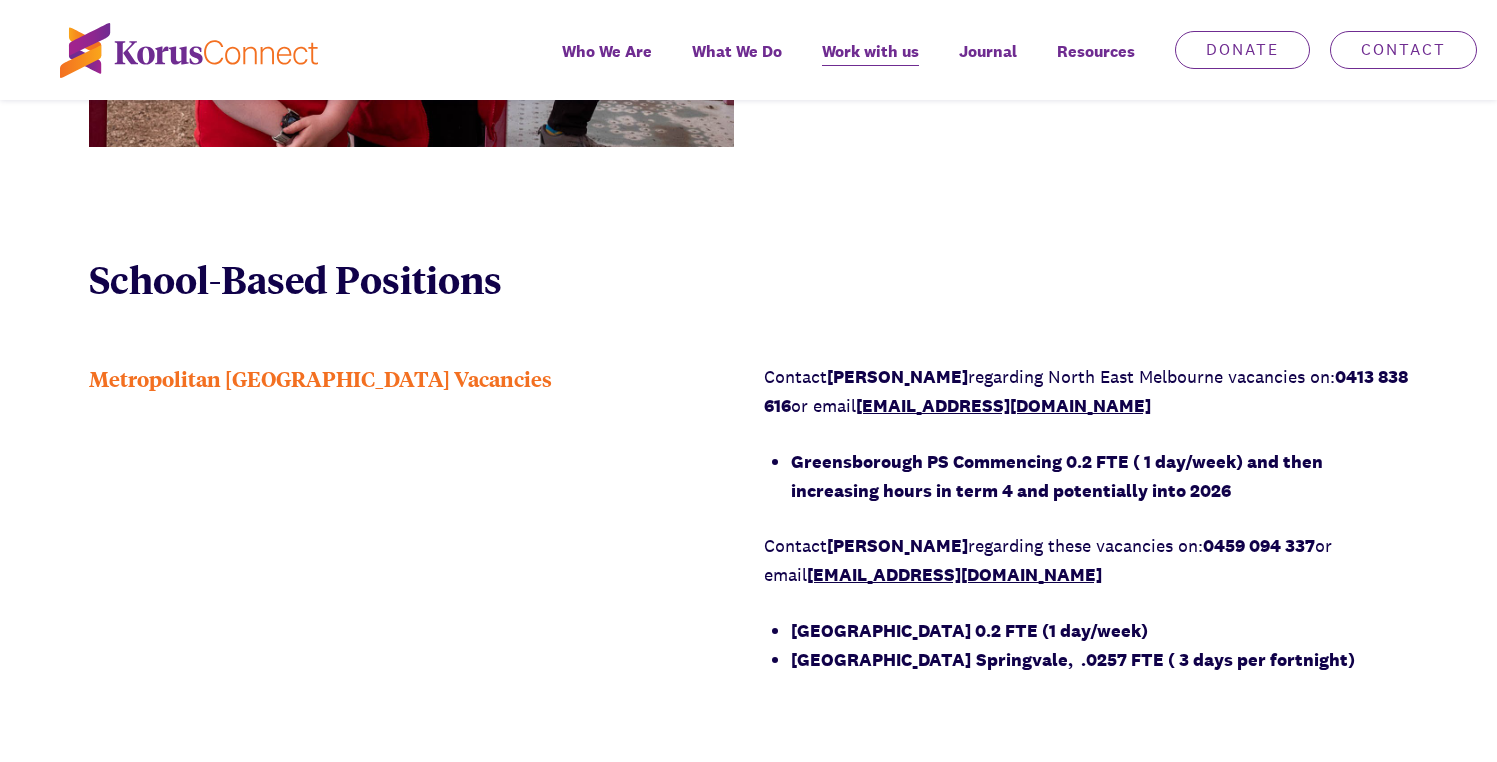 click on "[GEOGRAPHIC_DATA] 0.2 FTE (1 day/week)" at bounding box center [969, 630] 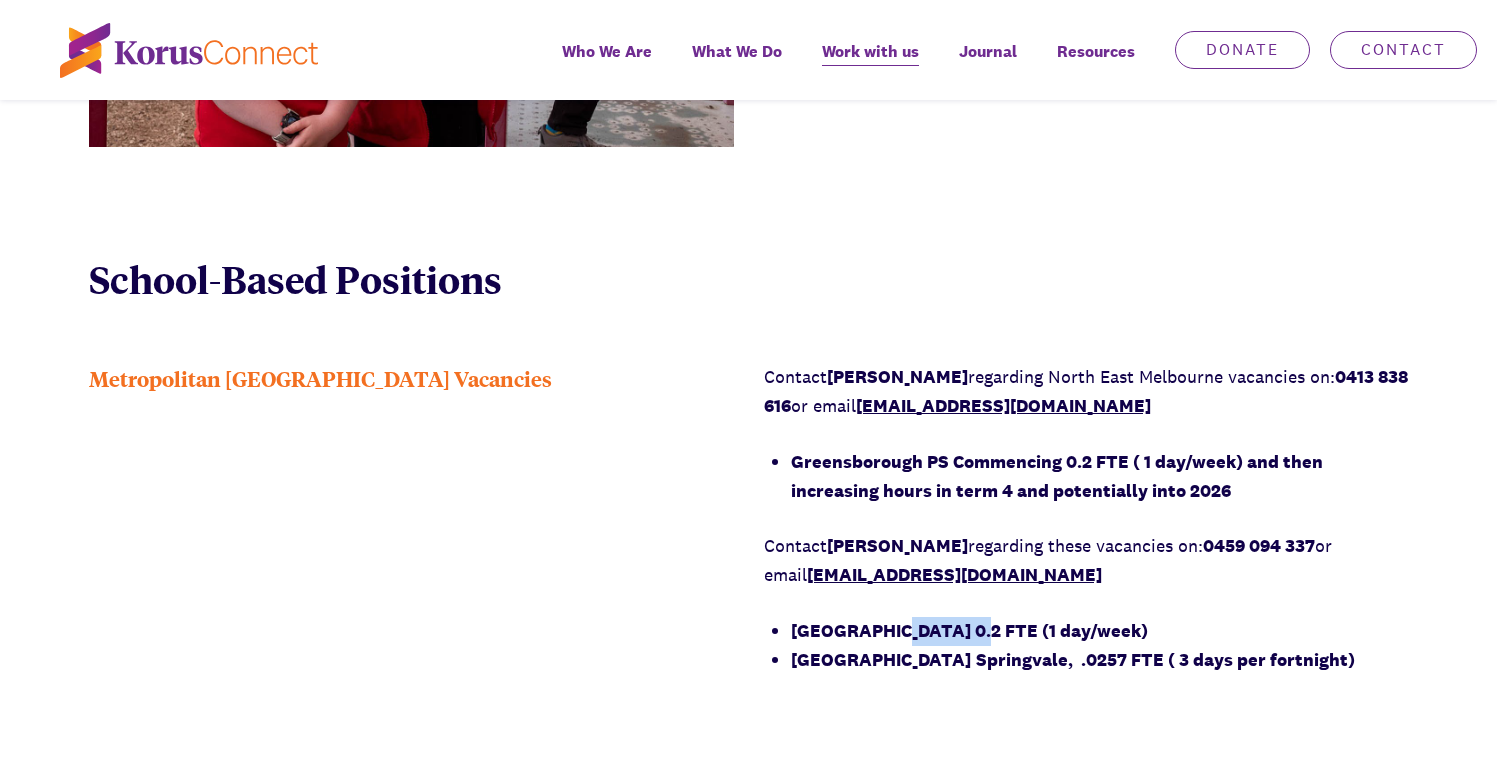 click on "[GEOGRAPHIC_DATA] 0.2 FTE (1 day/week)" at bounding box center [969, 630] 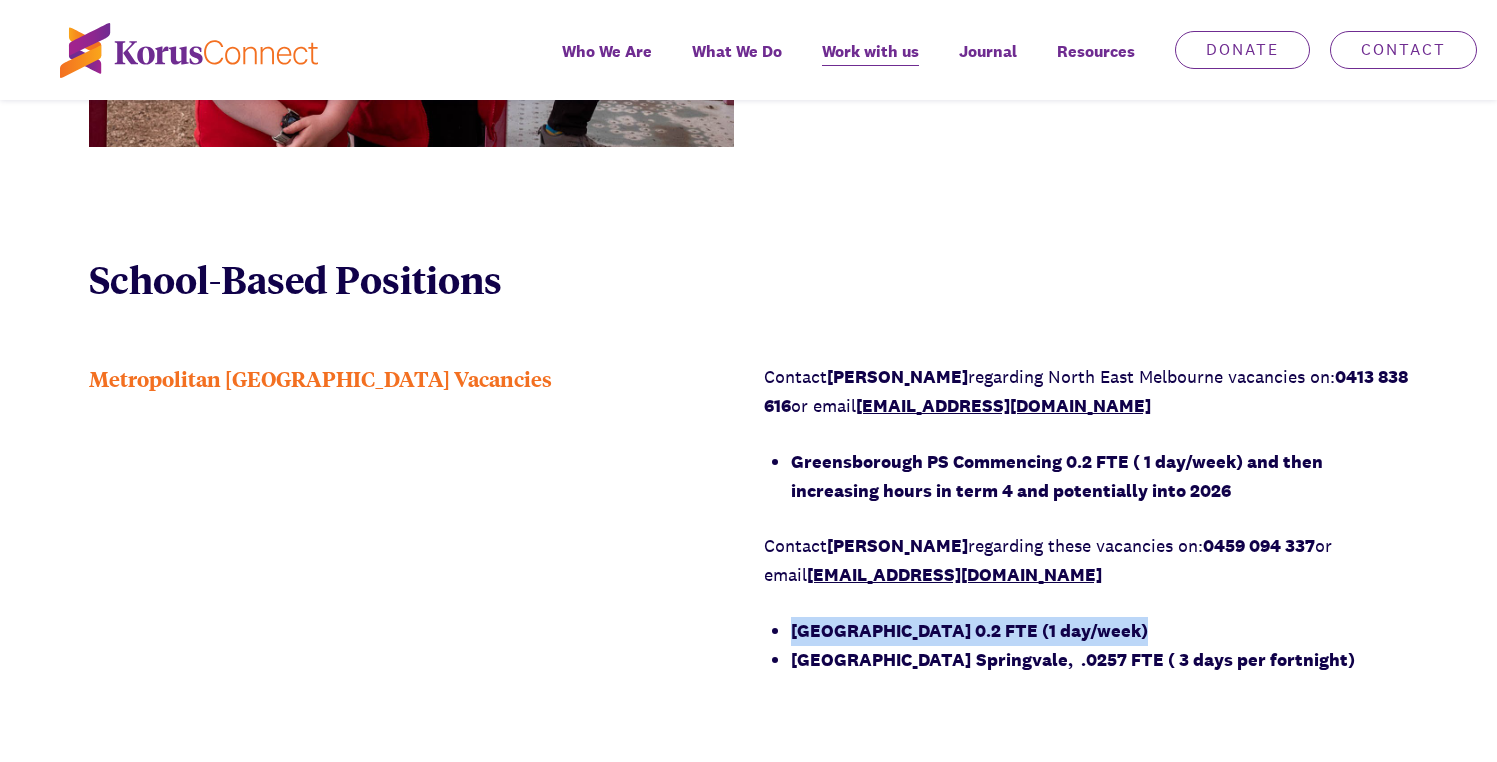 click on "[GEOGRAPHIC_DATA] 0.2 FTE (1 day/week)" at bounding box center (969, 630) 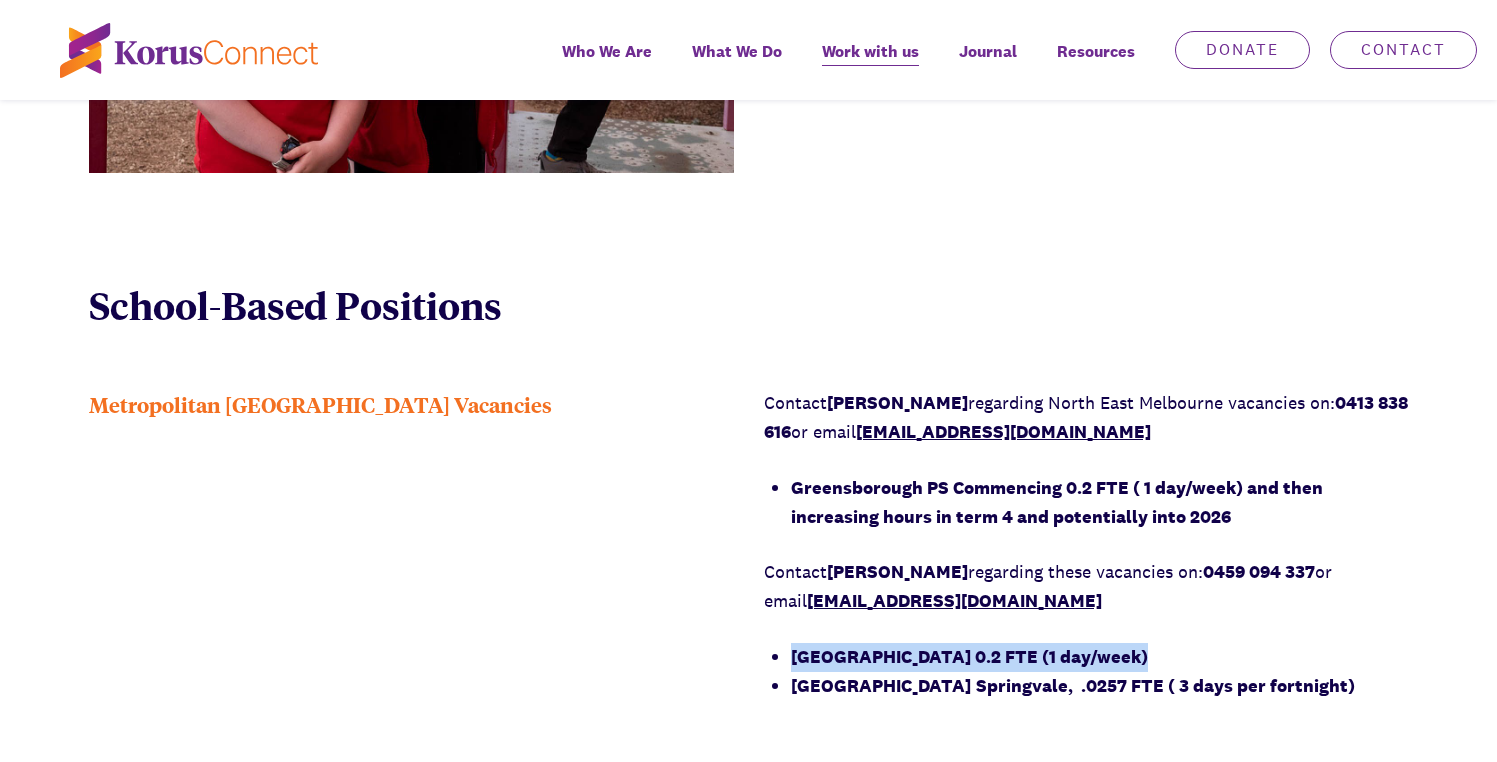 scroll, scrollTop: 1304, scrollLeft: 0, axis: vertical 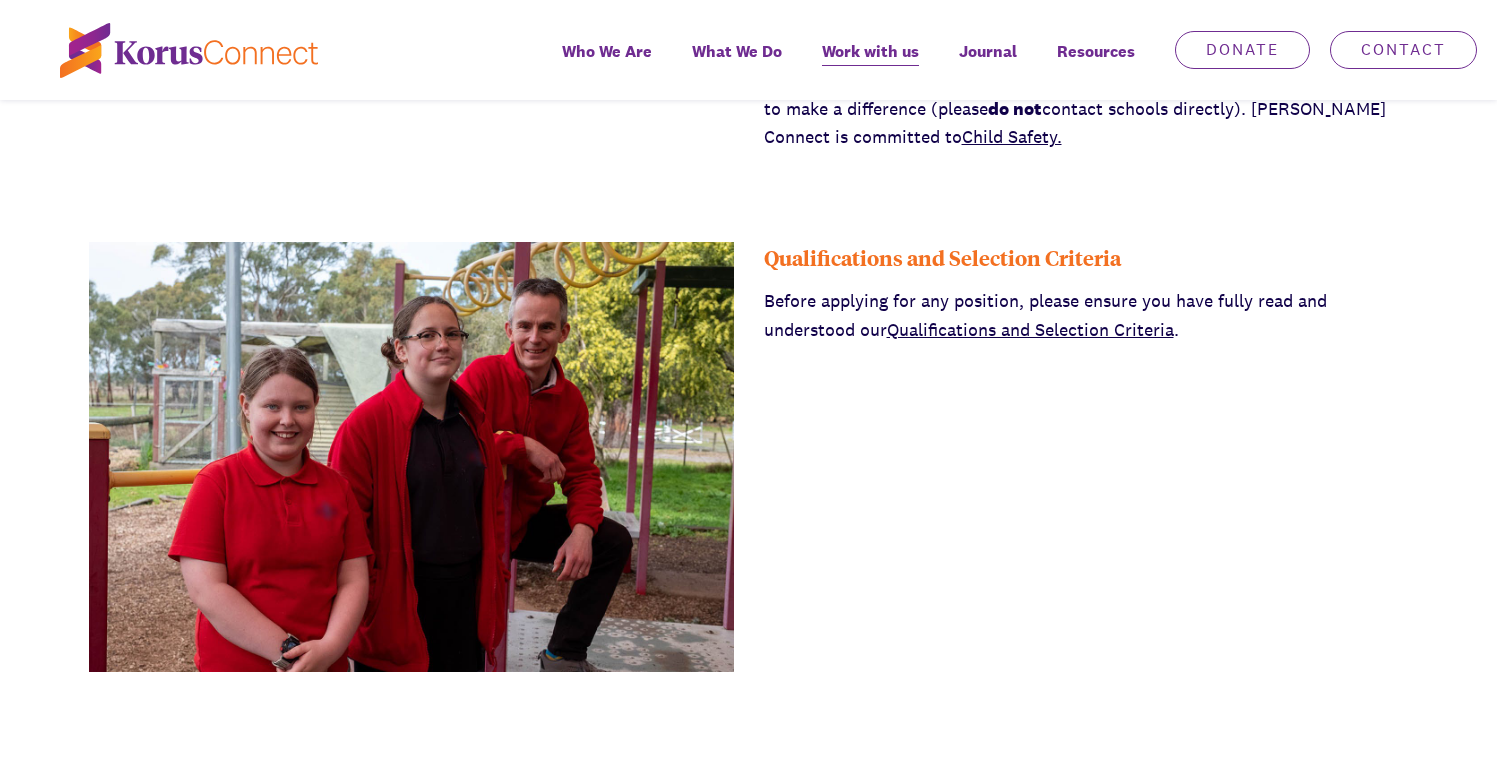 click on "Qualifications and Selection Criteria" at bounding box center [1030, 329] 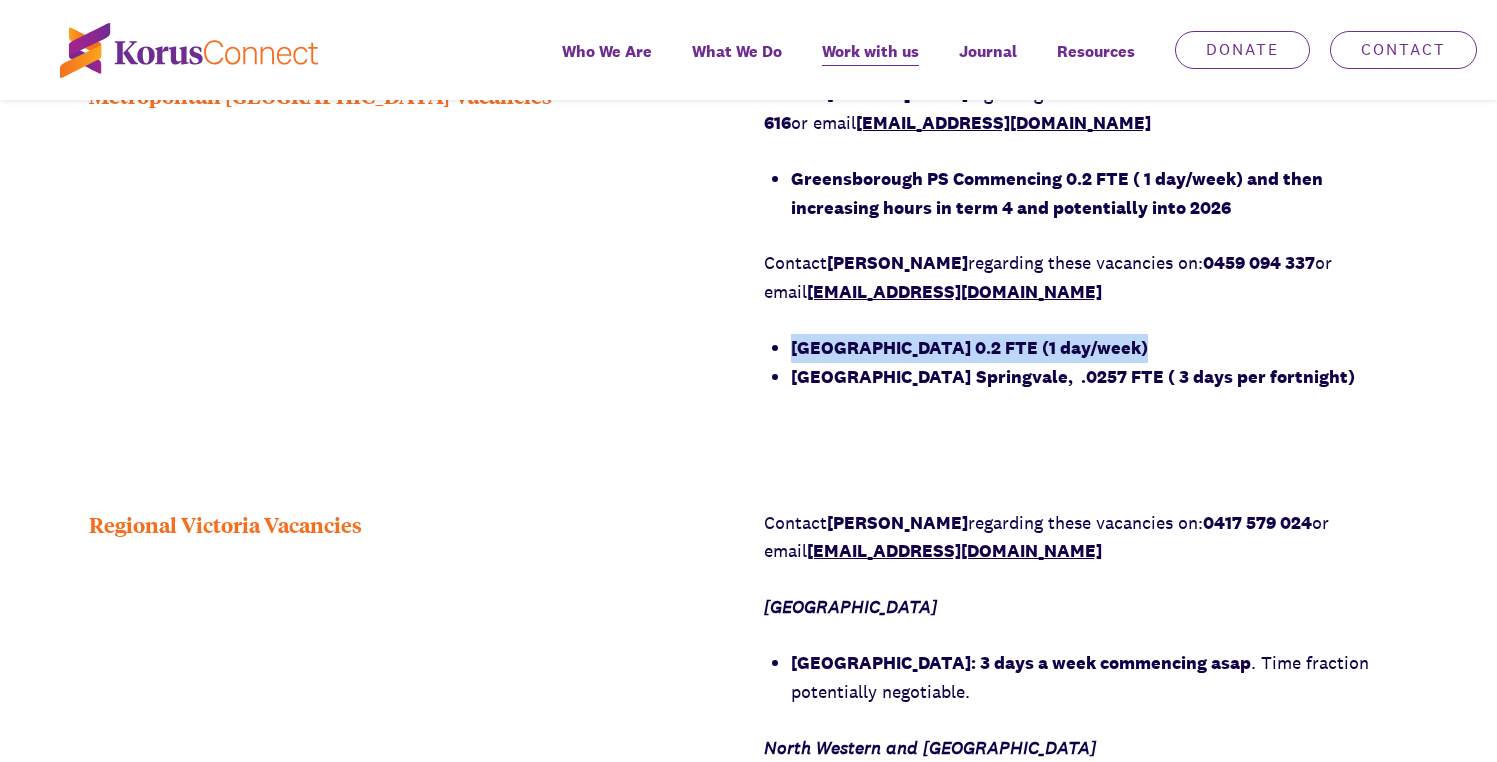 scroll, scrollTop: 1619, scrollLeft: 0, axis: vertical 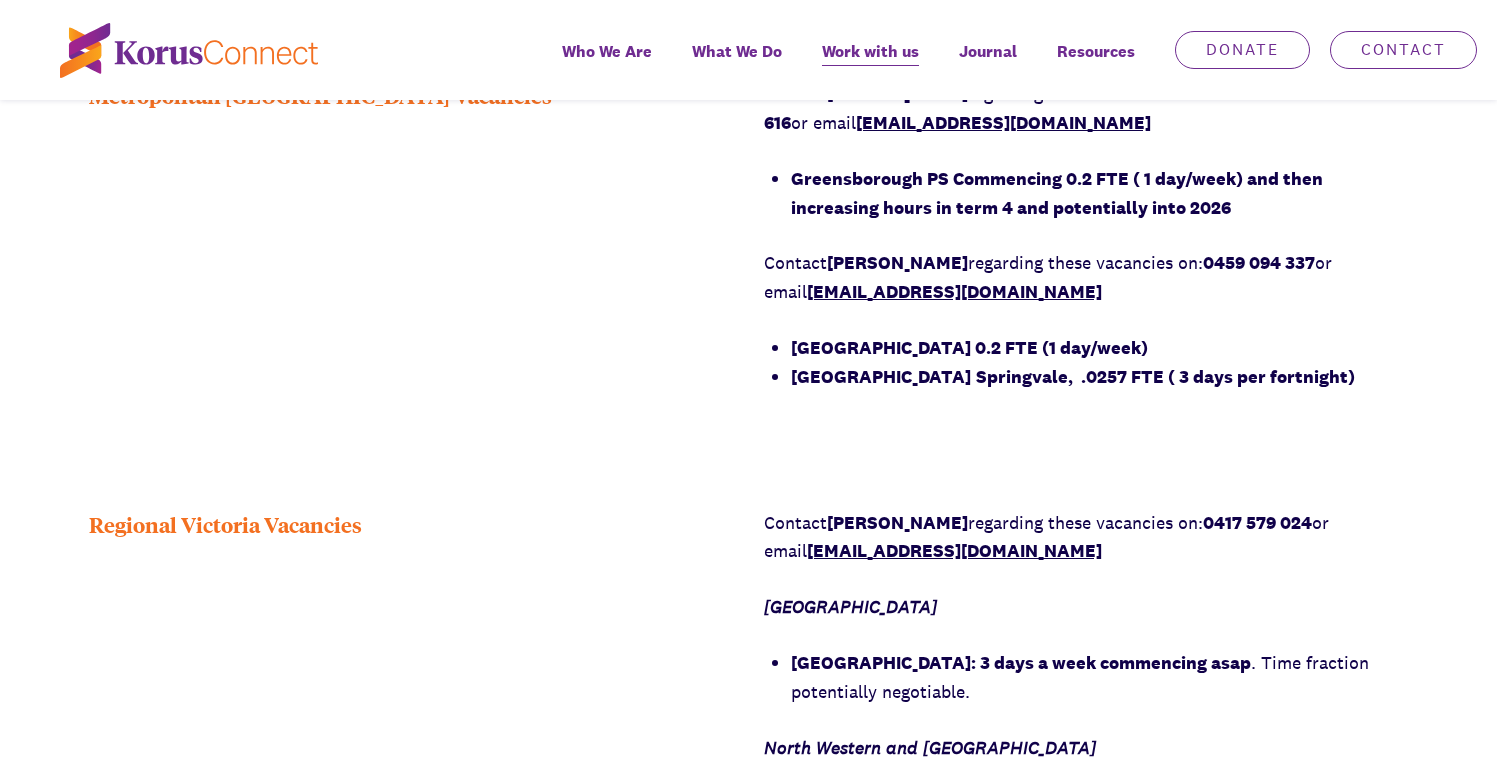 click on "[GEOGRAPHIC_DATA] 0.2 FTE (1 day/week)" at bounding box center [1100, 348] 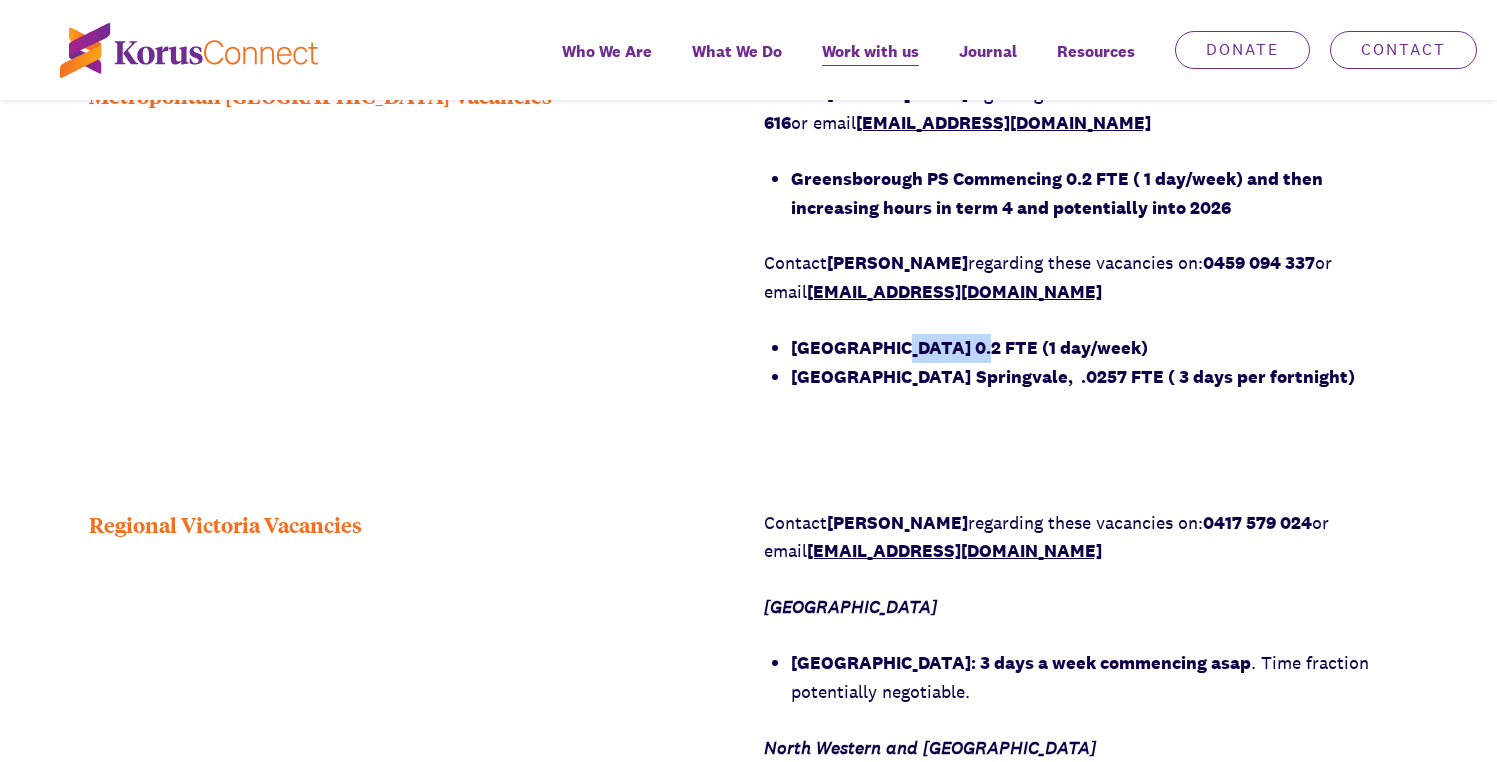 click on "[GEOGRAPHIC_DATA] 0.2 FTE (1 day/week)" at bounding box center [969, 347] 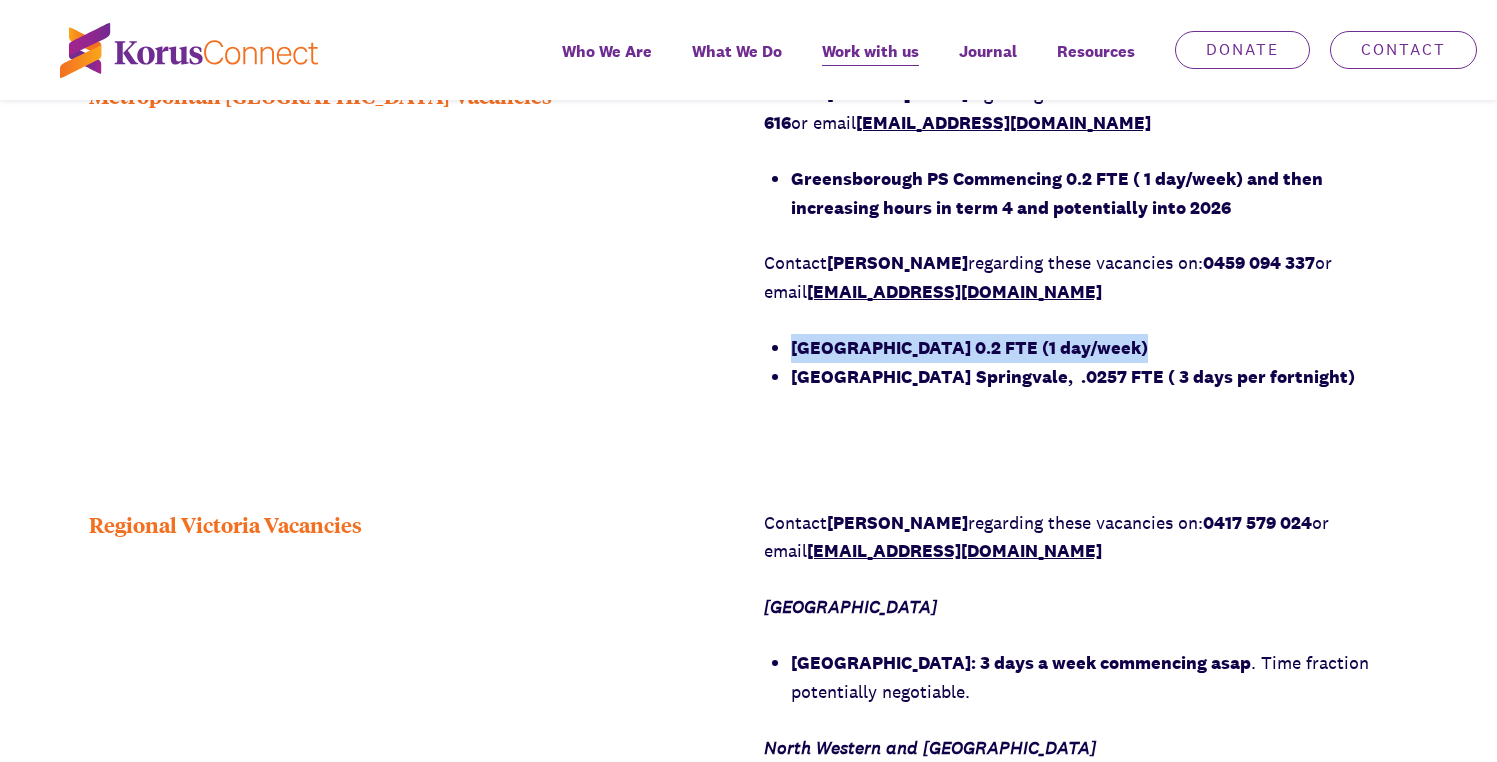 click on "[GEOGRAPHIC_DATA] 0.2 FTE (1 day/week)" at bounding box center [969, 347] 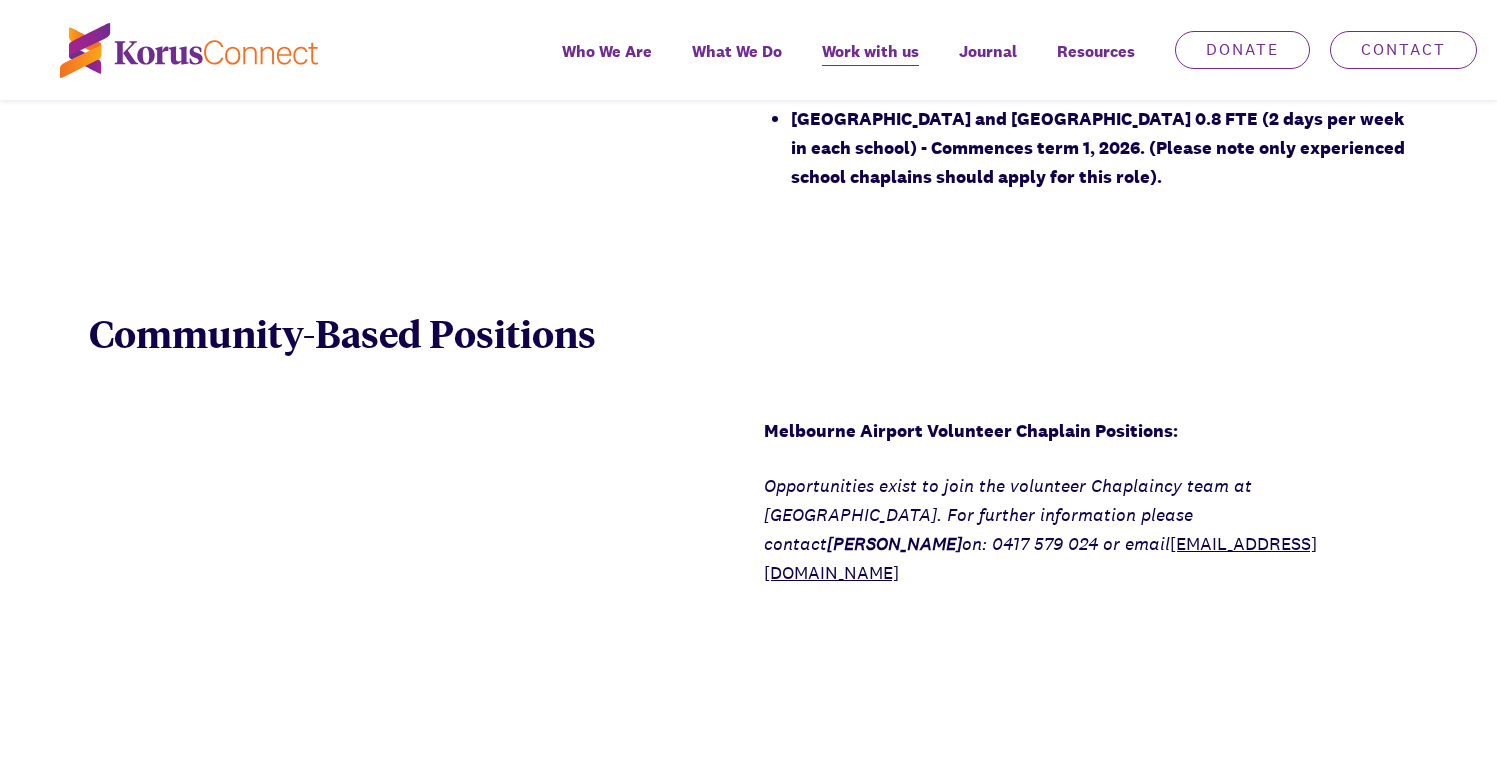 scroll, scrollTop: 2886, scrollLeft: 0, axis: vertical 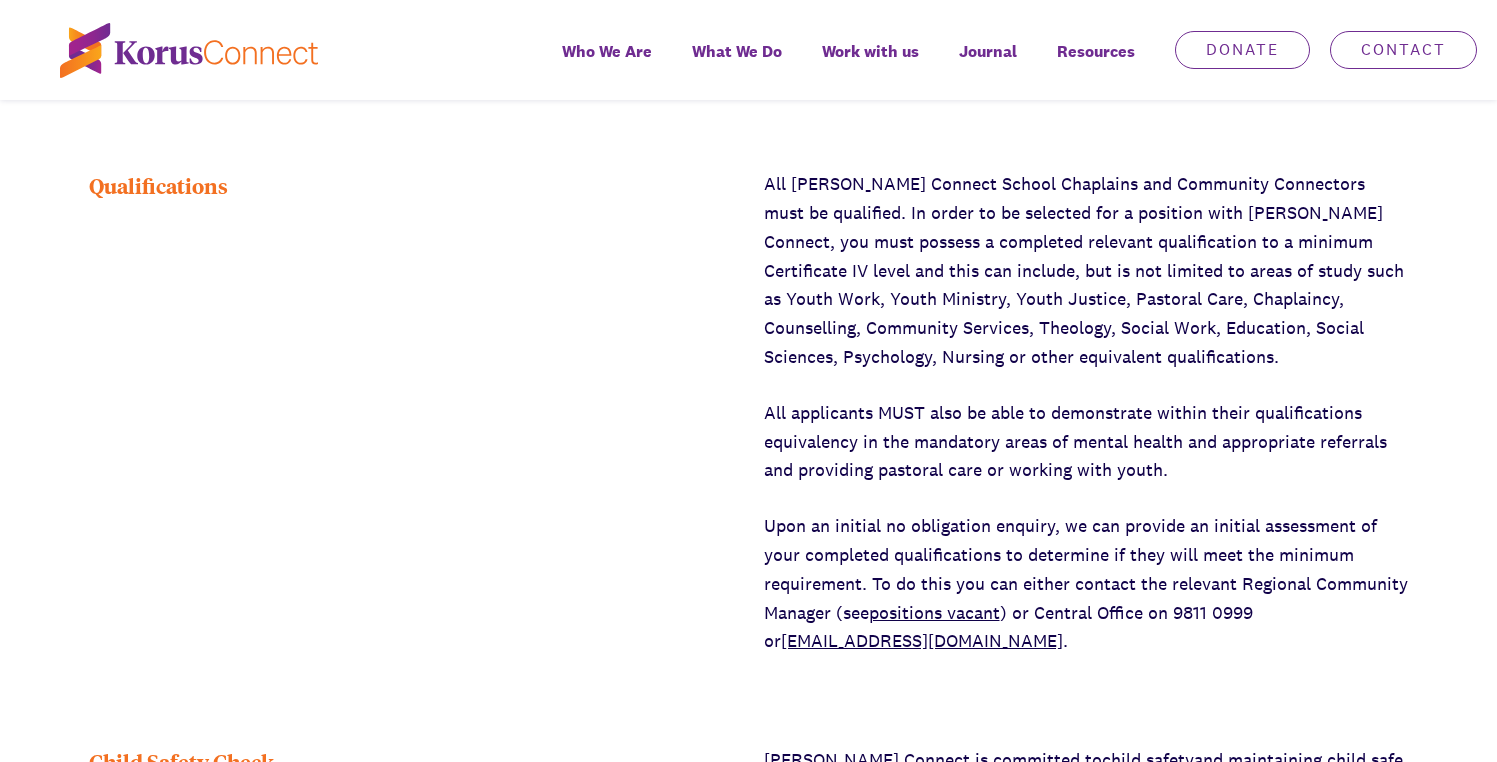 click on "All [PERSON_NAME] Connect School Chaplains and Community Connectors must be qualified. In order to be selected for a position with [PERSON_NAME] Connect, you must possess a completed relevant qualification to a minimum Certificate IV level and this can include, but is not limited to areas of study such as Youth Work, Youth Ministry, Youth Justice, Pastoral Care, Chaplaincy, Counselling, Community Services, Theology, Social Work, Education, Social Sciences, Psychology, Nursing or other equivalent qualifications." at bounding box center (1086, 271) 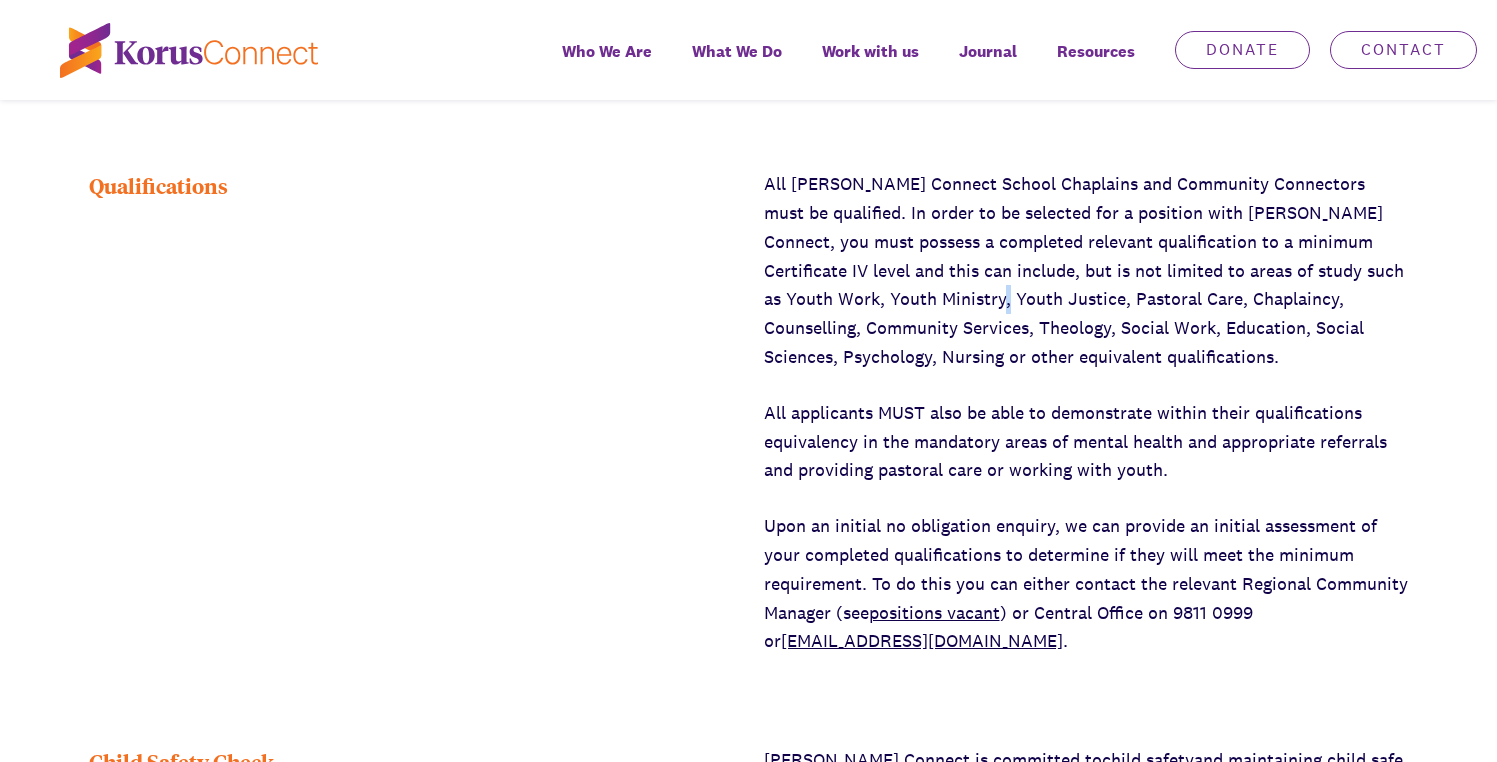 click on "All Korus Connect School Chaplains and Community Connectors must be qualified. In order to be selected for a position with Korus Connect, you must possess a completed relevant qualification to a minimum Certificate IV level and this can include, but is not limited to areas of study such as Youth Work, Youth Ministry, Youth Justice, Pastoral Care, Chaplaincy, Counselling, Community Services, Theology, Social Work, Education, Social Sciences, Psychology, Nursing or other equivalent qualifications." at bounding box center (1086, 271) 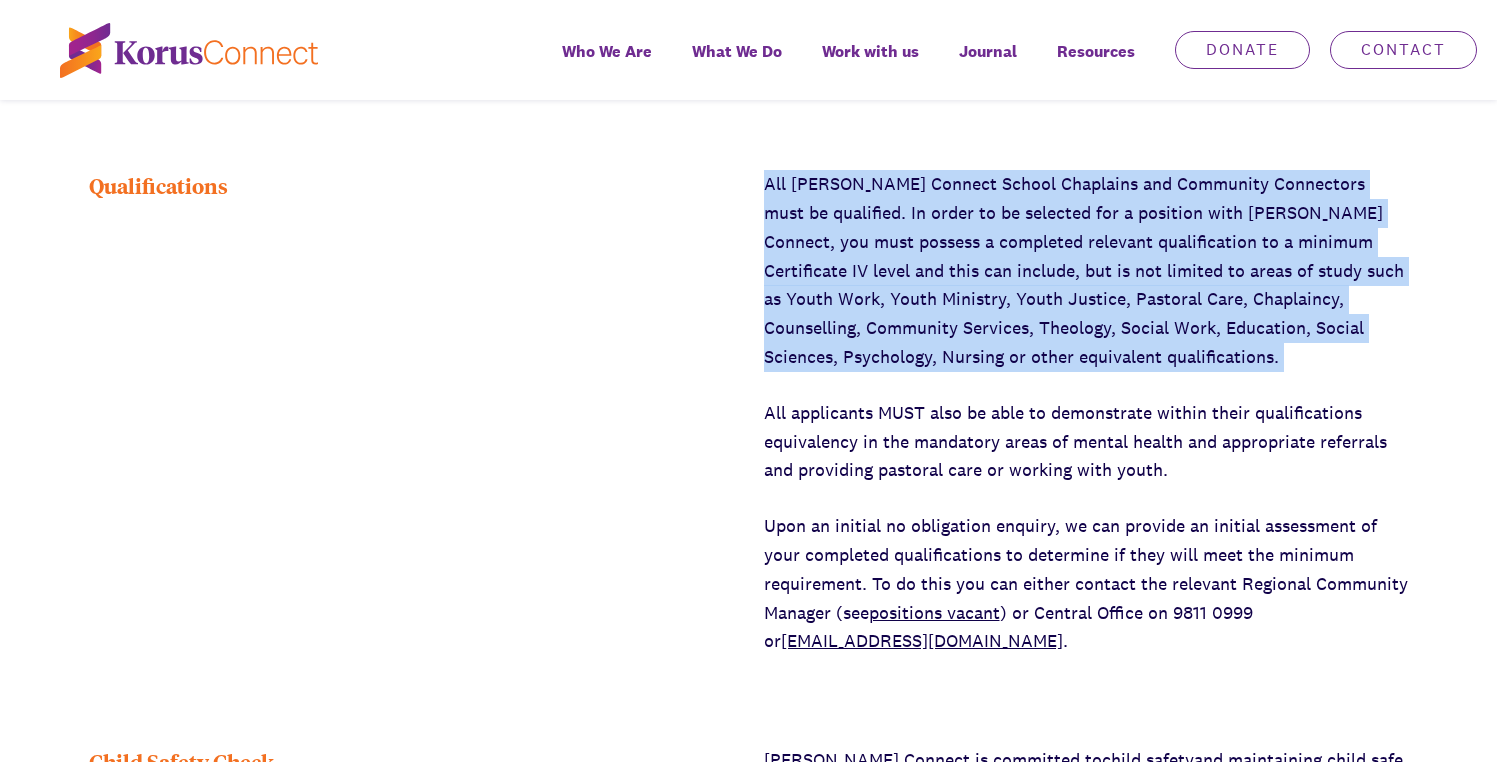 click on "All Korus Connect School Chaplains and Community Connectors must be qualified. In order to be selected for a position with Korus Connect, you must possess a completed relevant qualification to a minimum Certificate IV level and this can include, but is not limited to areas of study such as Youth Work, Youth Ministry, Youth Justice, Pastoral Care, Chaplaincy, Counselling, Community Services, Theology, Social Work, Education, Social Sciences, Psychology, Nursing or other equivalent qualifications." at bounding box center (1086, 271) 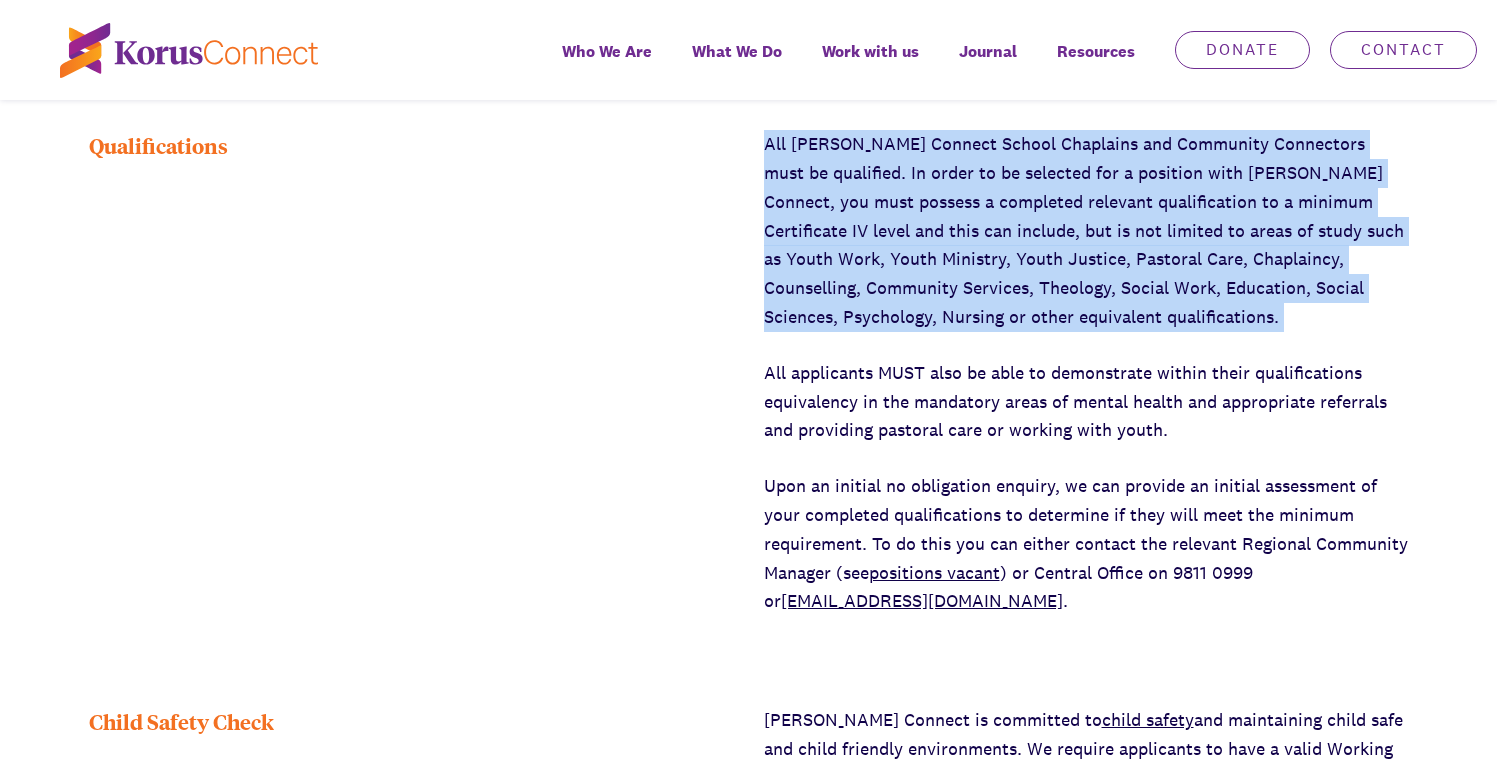 scroll, scrollTop: 945, scrollLeft: 0, axis: vertical 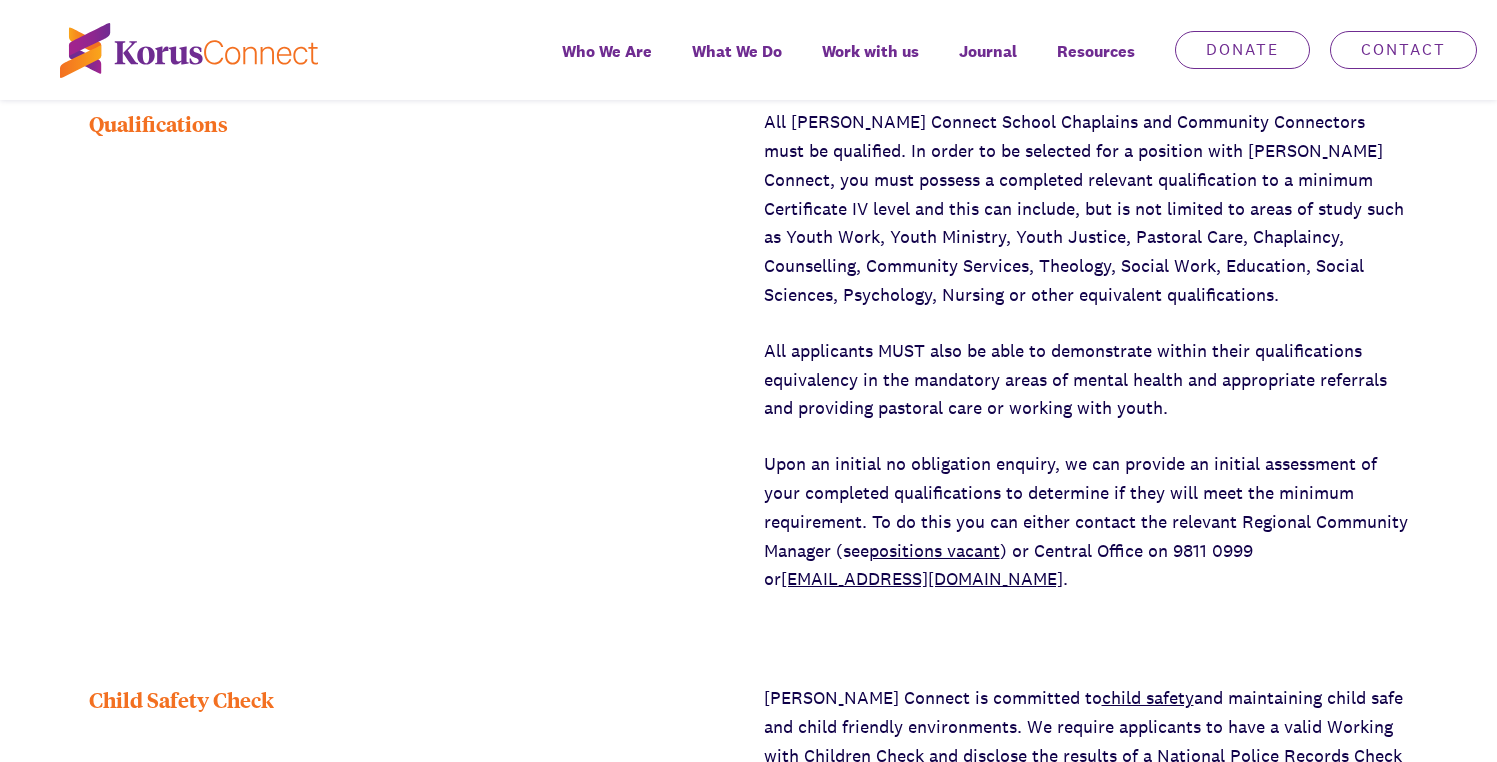 click on "All applicants MUST also be able to demonstrate within their qualifications equivalency in the mandatory areas of mental health and appropriate referrals and providing pastoral care or working with youth." at bounding box center (1086, 380) 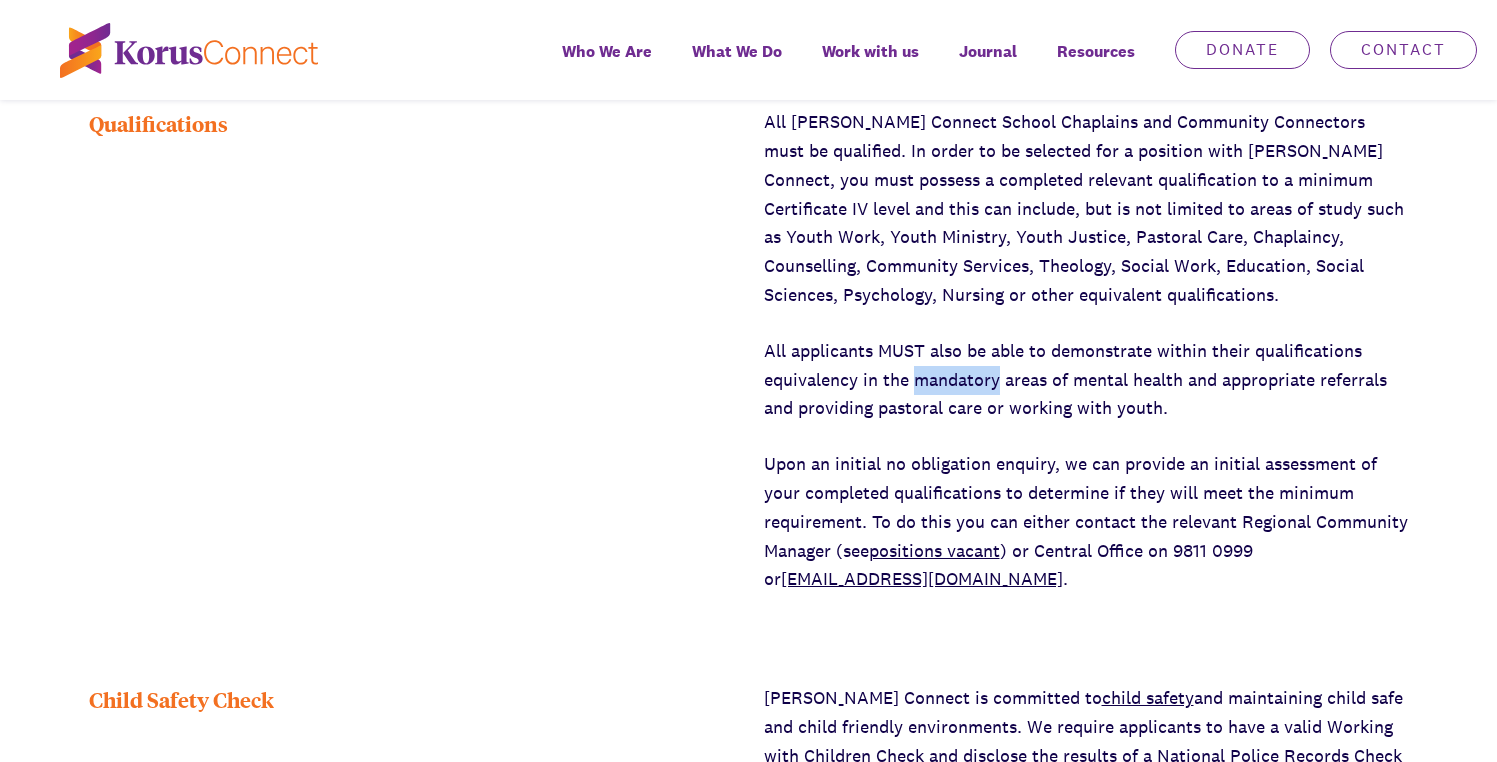 click on "All applicants MUST also be able to demonstrate within their qualifications equivalency in the mandatory areas of mental health and appropriate referrals and providing pastoral care or working with youth." at bounding box center (1086, 380) 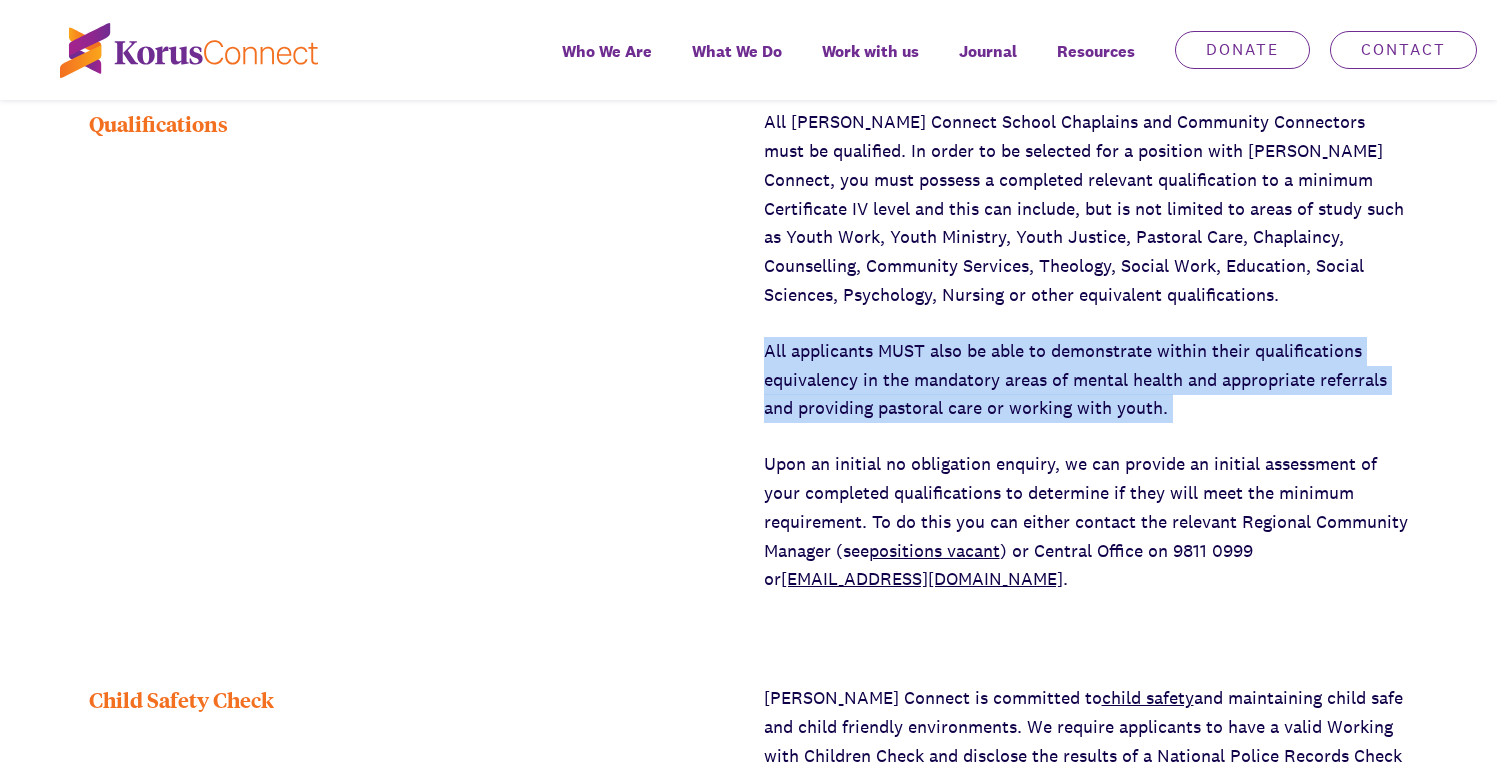 click on "All applicants MUST also be able to demonstrate within their qualifications equivalency in the mandatory areas of mental health and appropriate referrals and providing pastoral care or working with youth." at bounding box center [1086, 380] 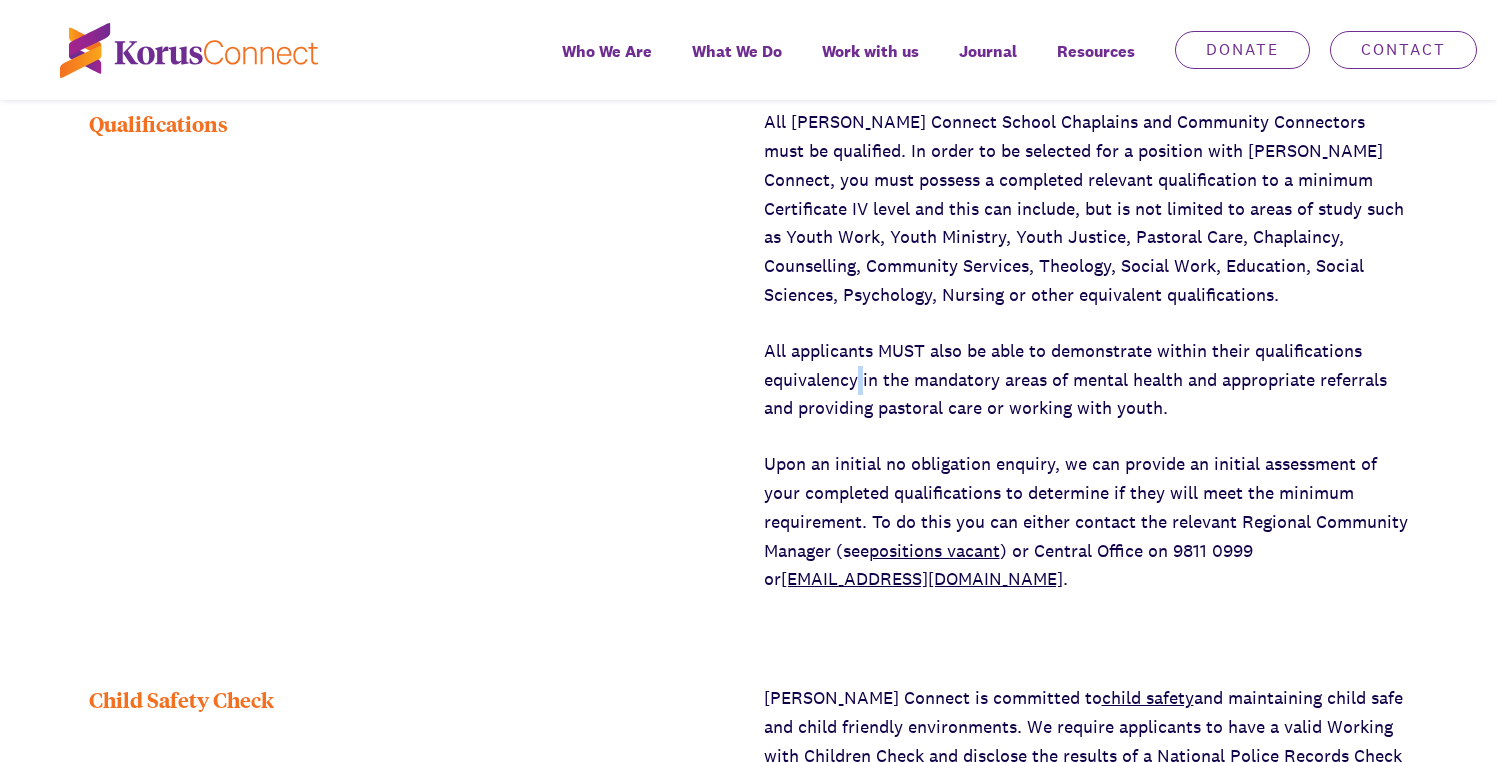 click on "All applicants MUST also be able to demonstrate within their qualifications equivalency in the mandatory areas of mental health and appropriate referrals and providing pastoral care or working with youth." at bounding box center [1086, 380] 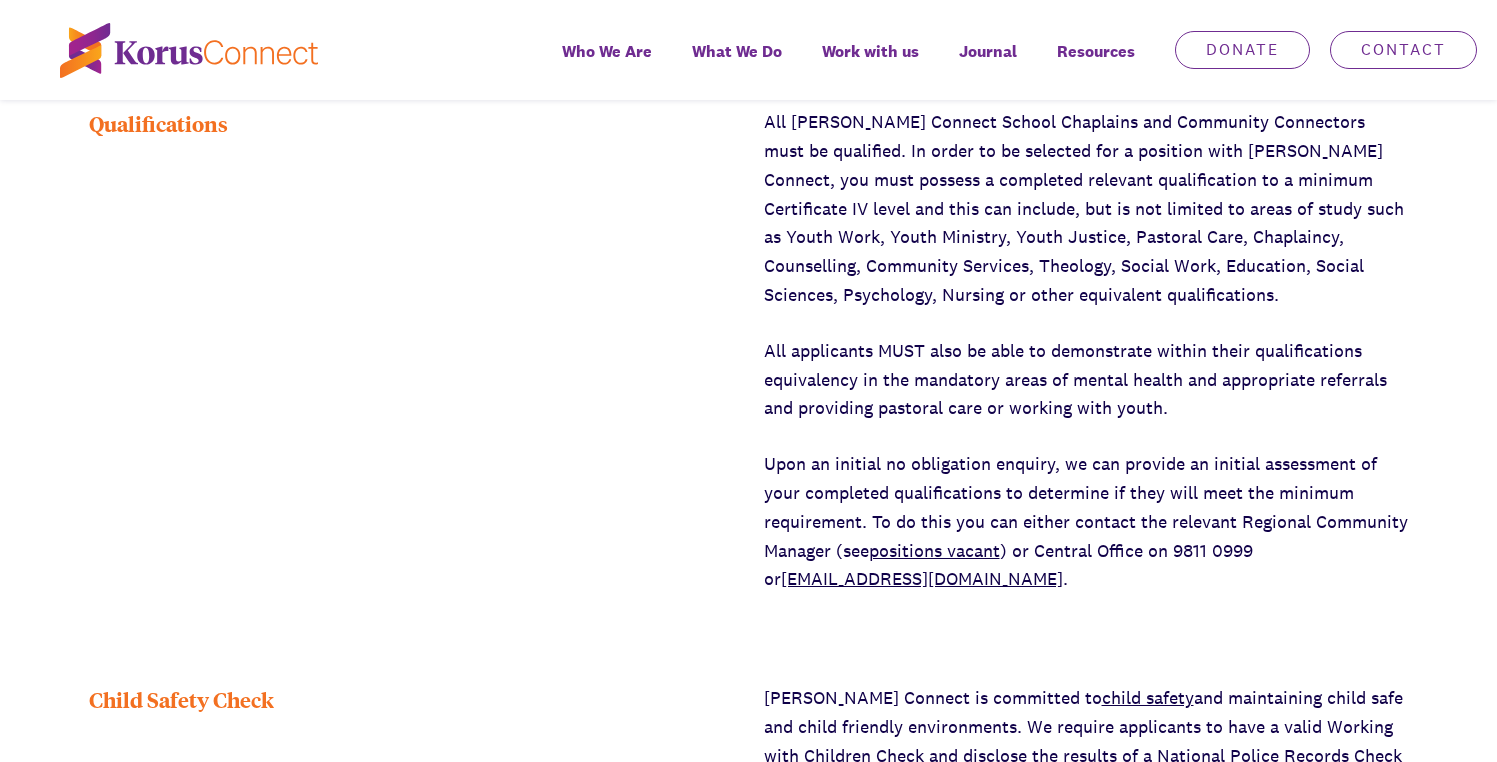 click on "All applicants MUST also be able to demonstrate within their qualifications equivalency in the mandatory areas of mental health and appropriate referrals and providing pastoral care or working with youth." at bounding box center (1086, 380) 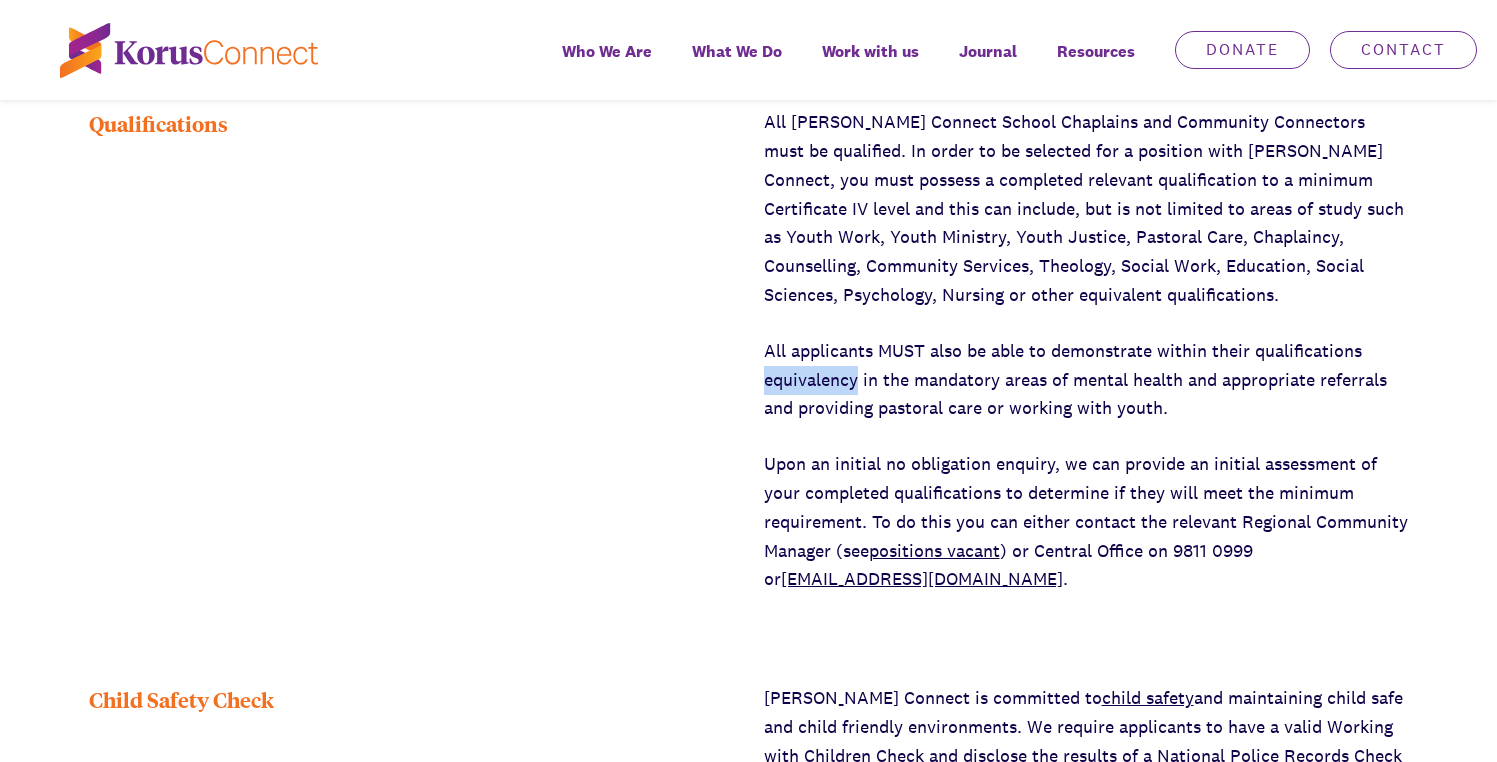 click on "All applicants MUST also be able to demonstrate within their qualifications equivalency in the mandatory areas of mental health and appropriate referrals and providing pastoral care or working with youth." at bounding box center [1086, 380] 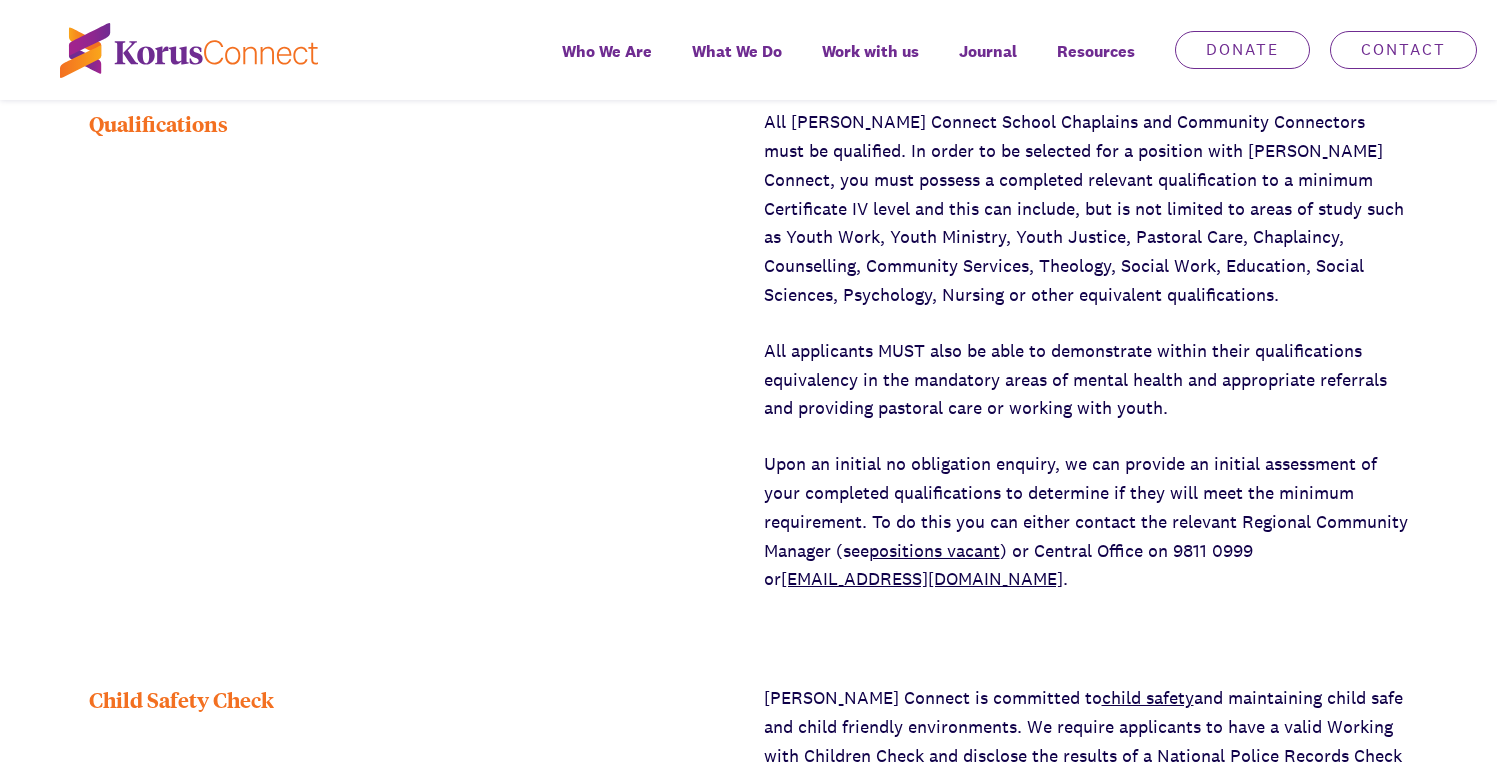click on "All applicants MUST also be able to demonstrate within their qualifications equivalency in the mandatory areas of mental health and appropriate referrals and providing pastoral care or working with youth." at bounding box center (1086, 380) 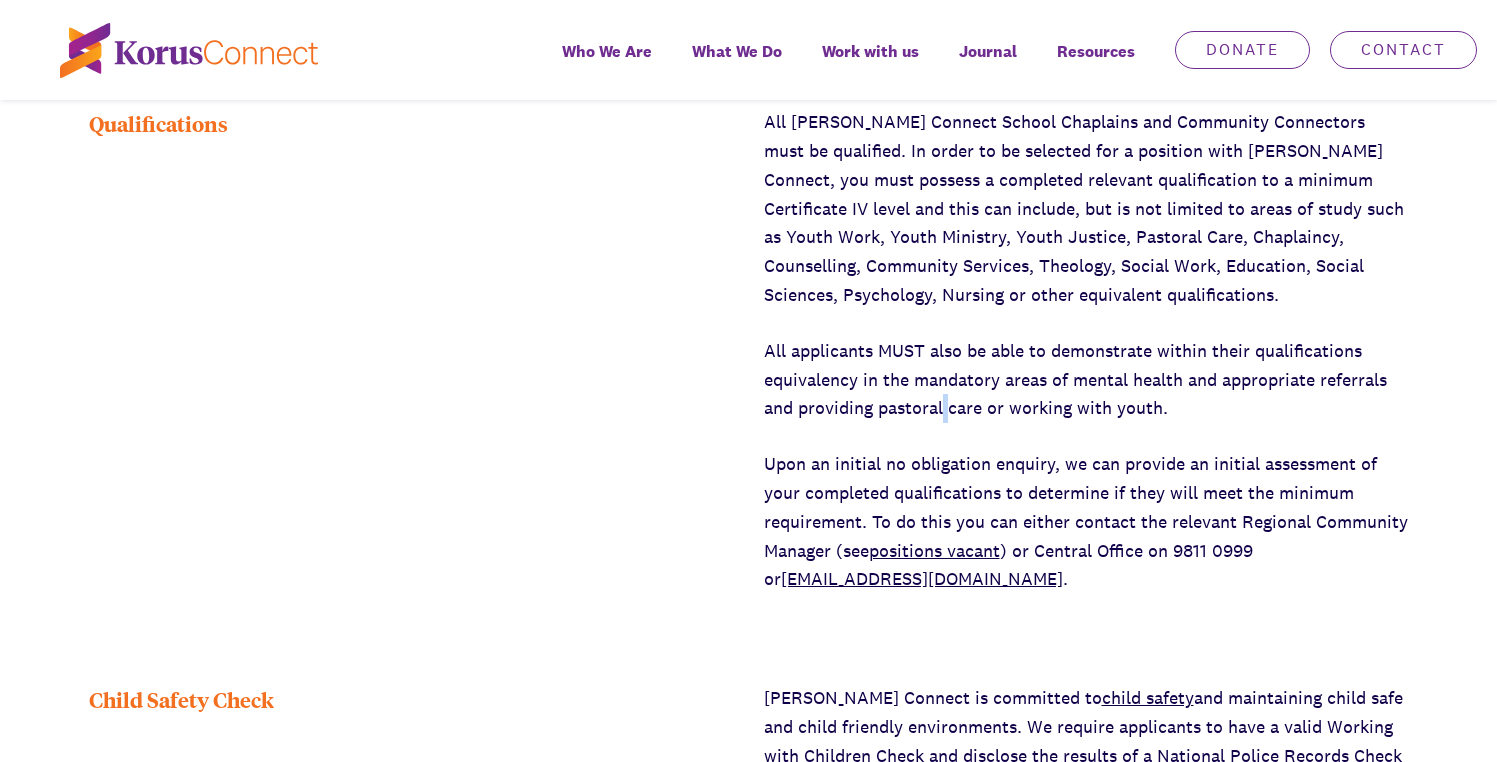 click on "All applicants MUST also be able to demonstrate within their qualifications equivalency in the mandatory areas of mental health and appropriate referrals and providing pastoral care or working with youth." at bounding box center (1086, 380) 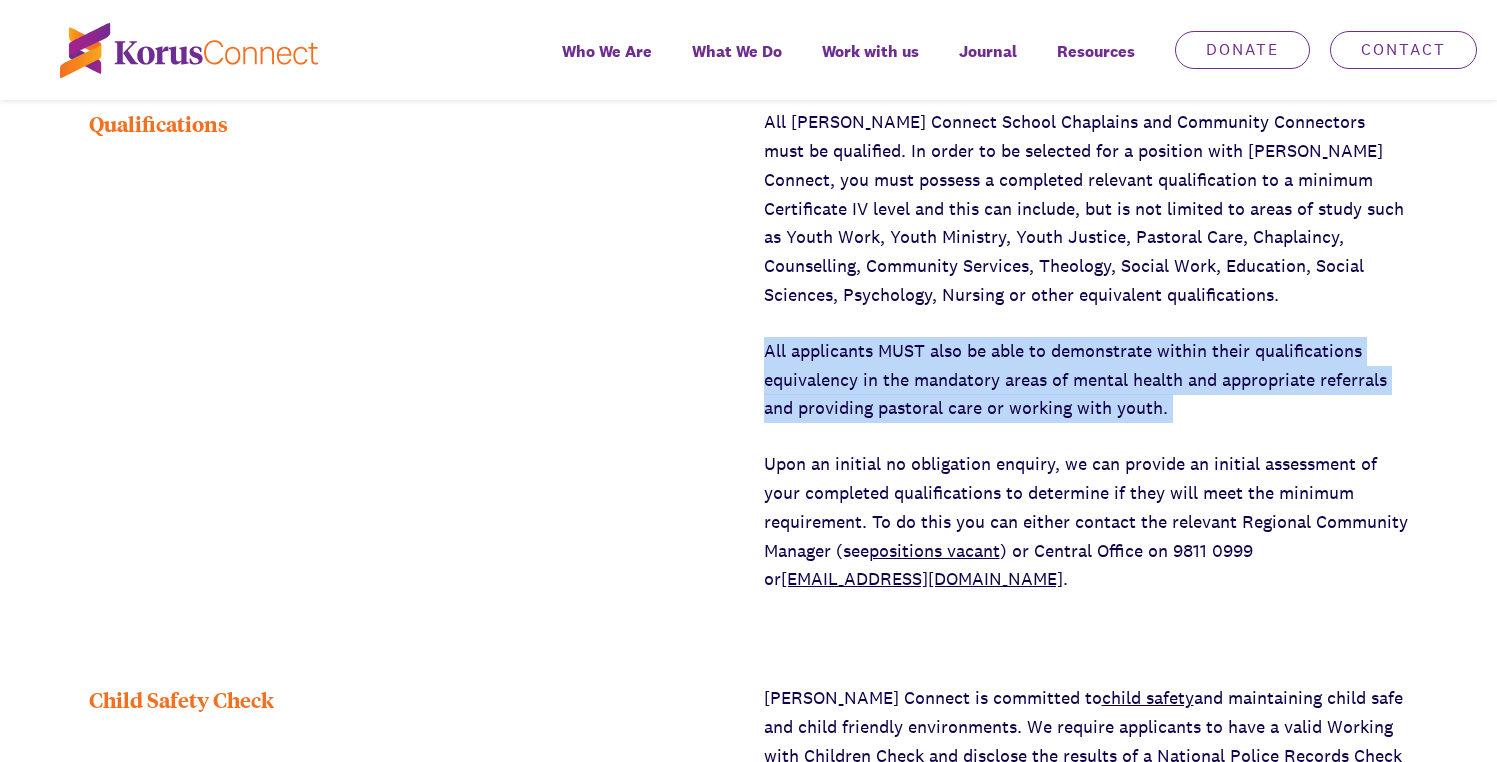 click on "All applicants MUST also be able to demonstrate within their qualifications equivalency in the mandatory areas of mental health and appropriate referrals and providing pastoral care or working with youth." at bounding box center (1086, 380) 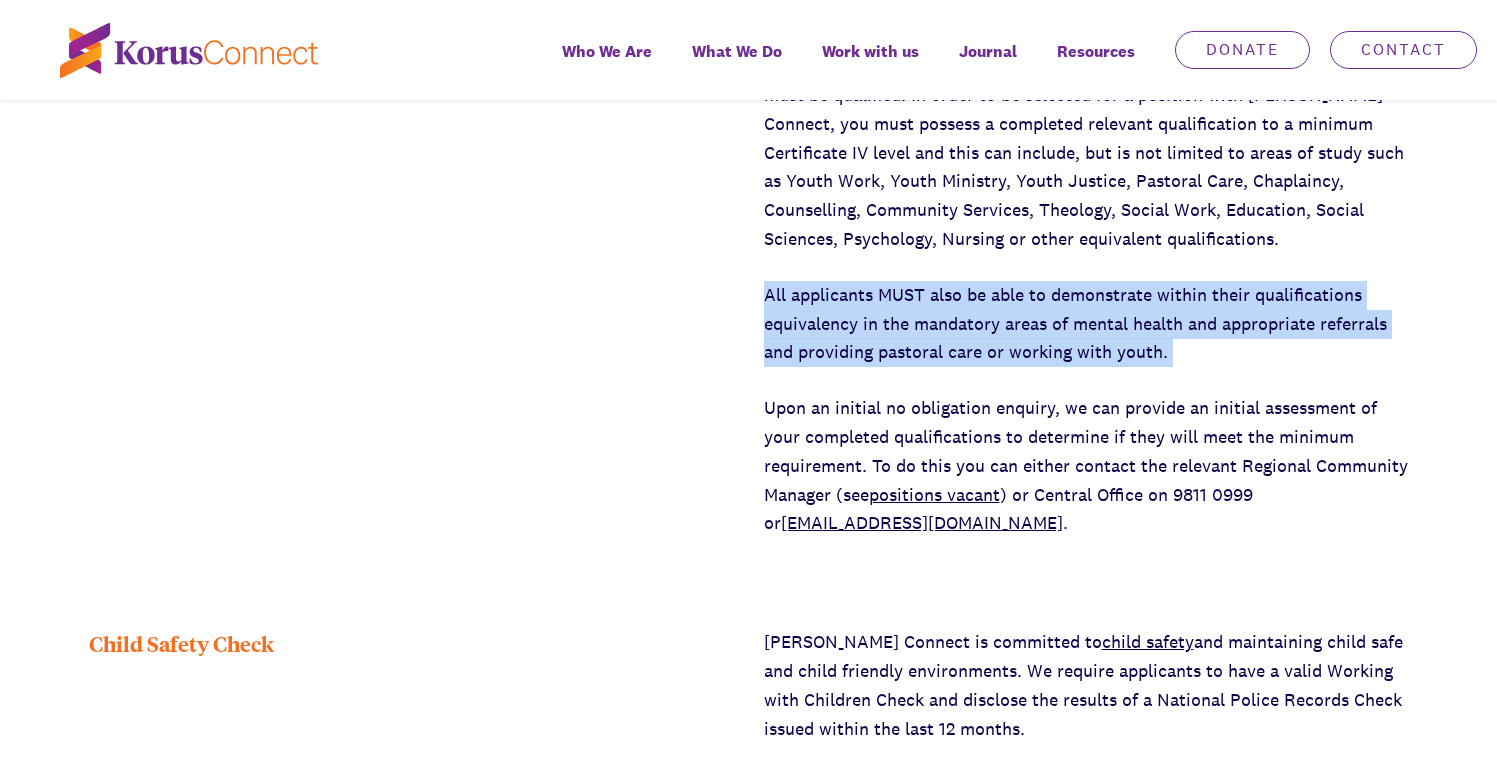 scroll, scrollTop: 1006, scrollLeft: 0, axis: vertical 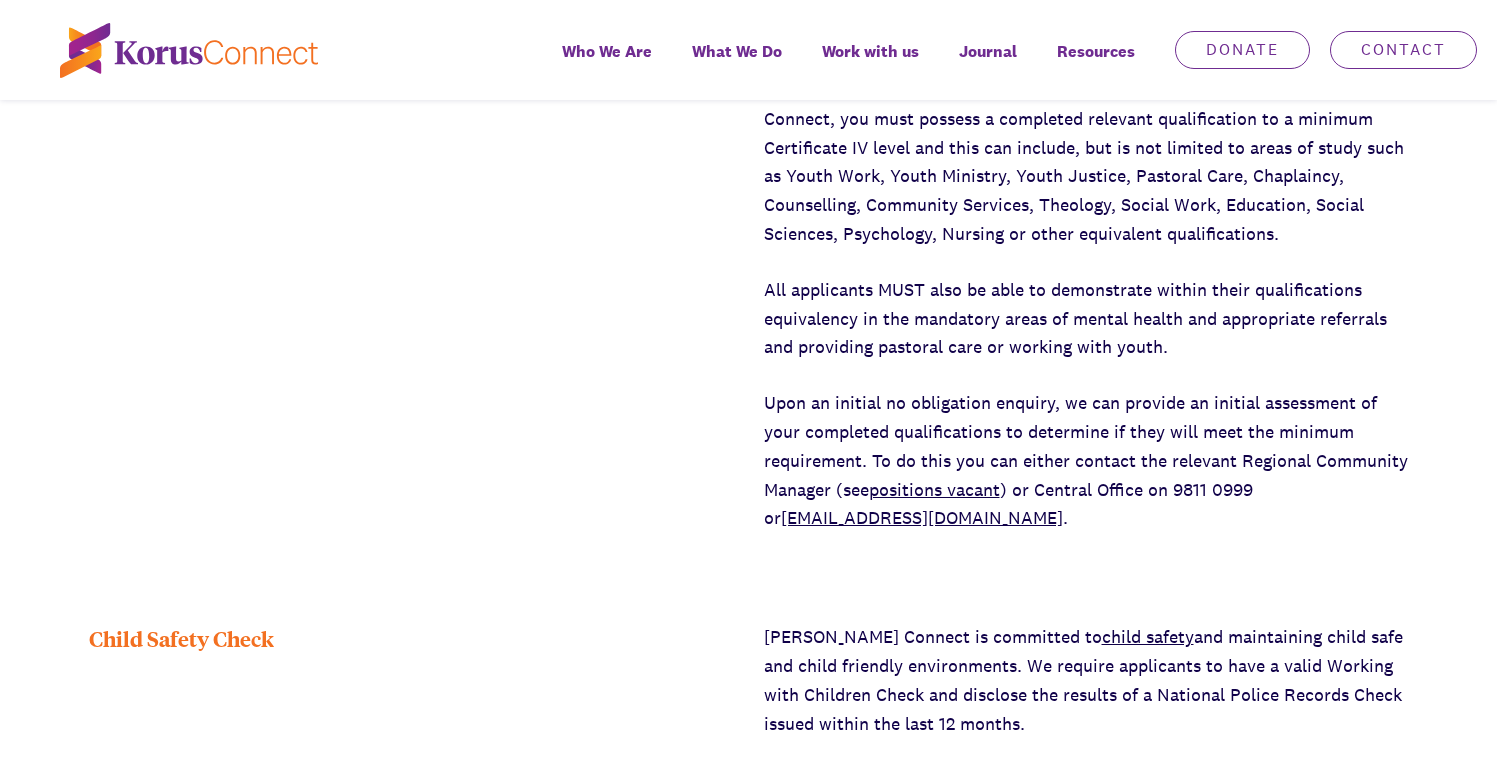 click on "Upon an initial no obligation enquiry, we can provide an initial assessment of your completed qualifications to determine if they will meet the minimum requirement. To do this you can either contact the relevant Regional Community Manager (see  positions vacant ) or Central Office on 9811 0999 or  impact@korusconnect.org.au ." at bounding box center (1086, 461) 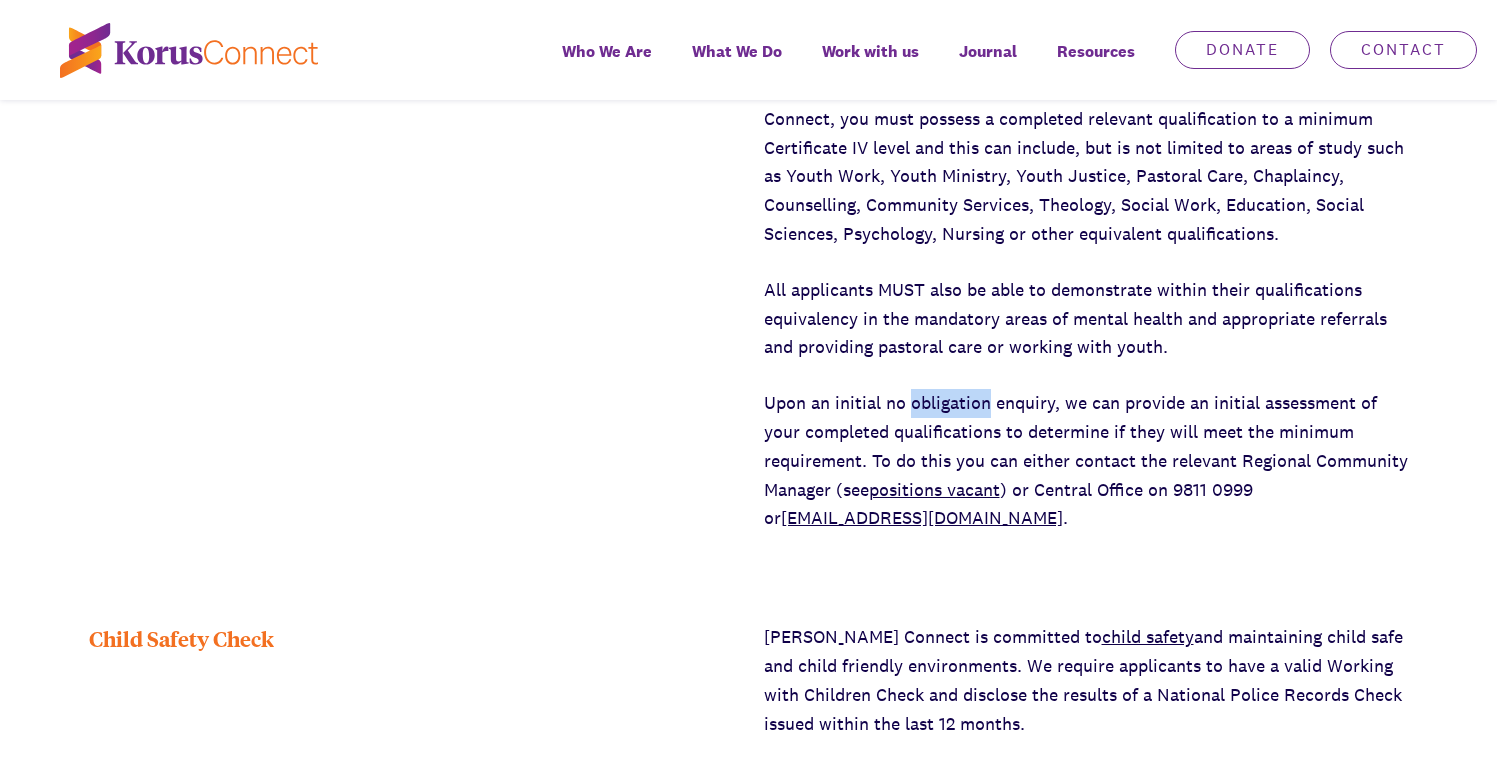 click on "Upon an initial no obligation enquiry, we can provide an initial assessment of your completed qualifications to determine if they will meet the minimum requirement. To do this you can either contact the relevant Regional Community Manager (see  positions vacant ) or Central Office on 9811 0999 or  impact@korusconnect.org.au ." at bounding box center [1086, 461] 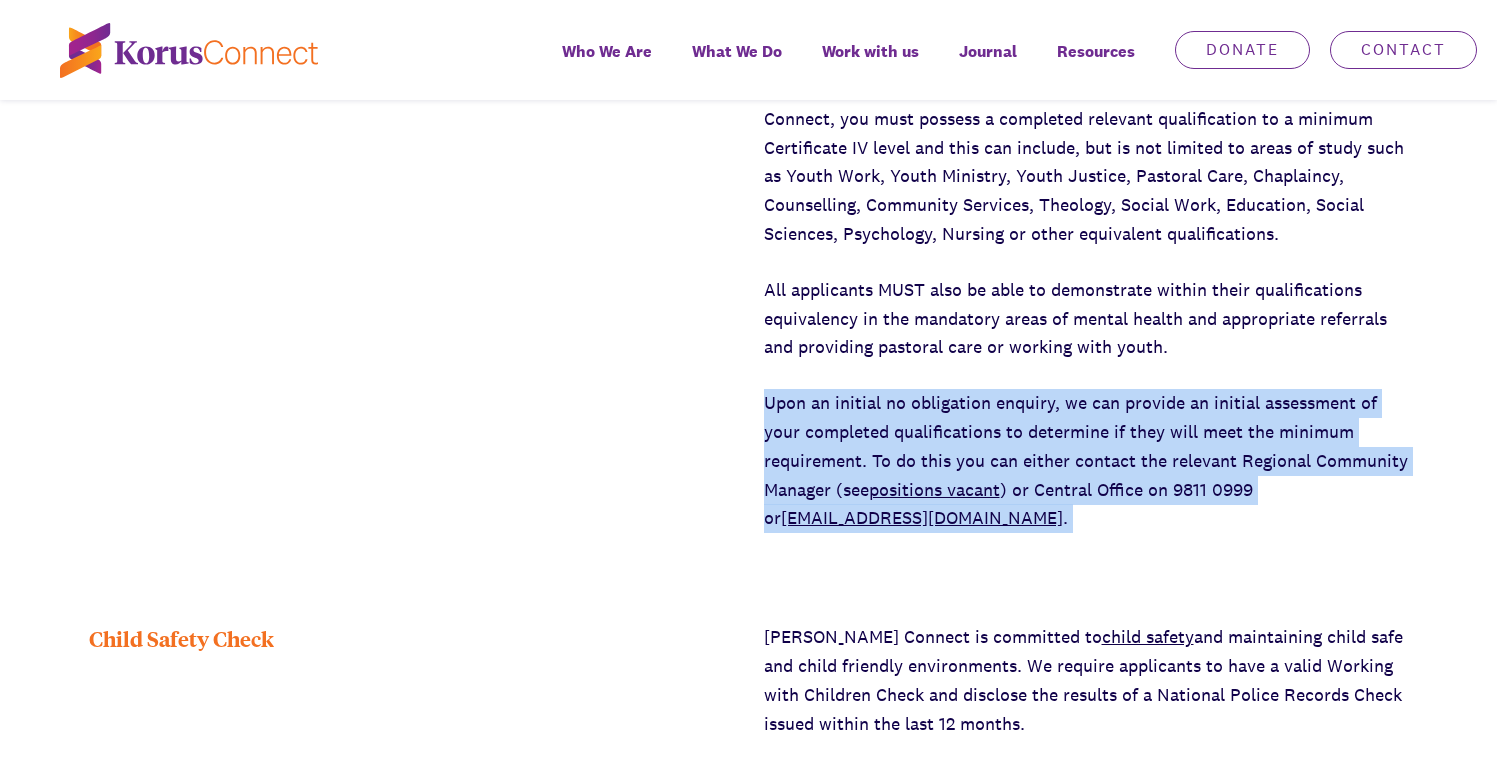 click on "Upon an initial no obligation enquiry, we can provide an initial assessment of your completed qualifications to determine if they will meet the minimum requirement. To do this you can either contact the relevant Regional Community Manager (see  positions vacant ) or Central Office on 9811 0999 or  impact@korusconnect.org.au ." at bounding box center (1086, 461) 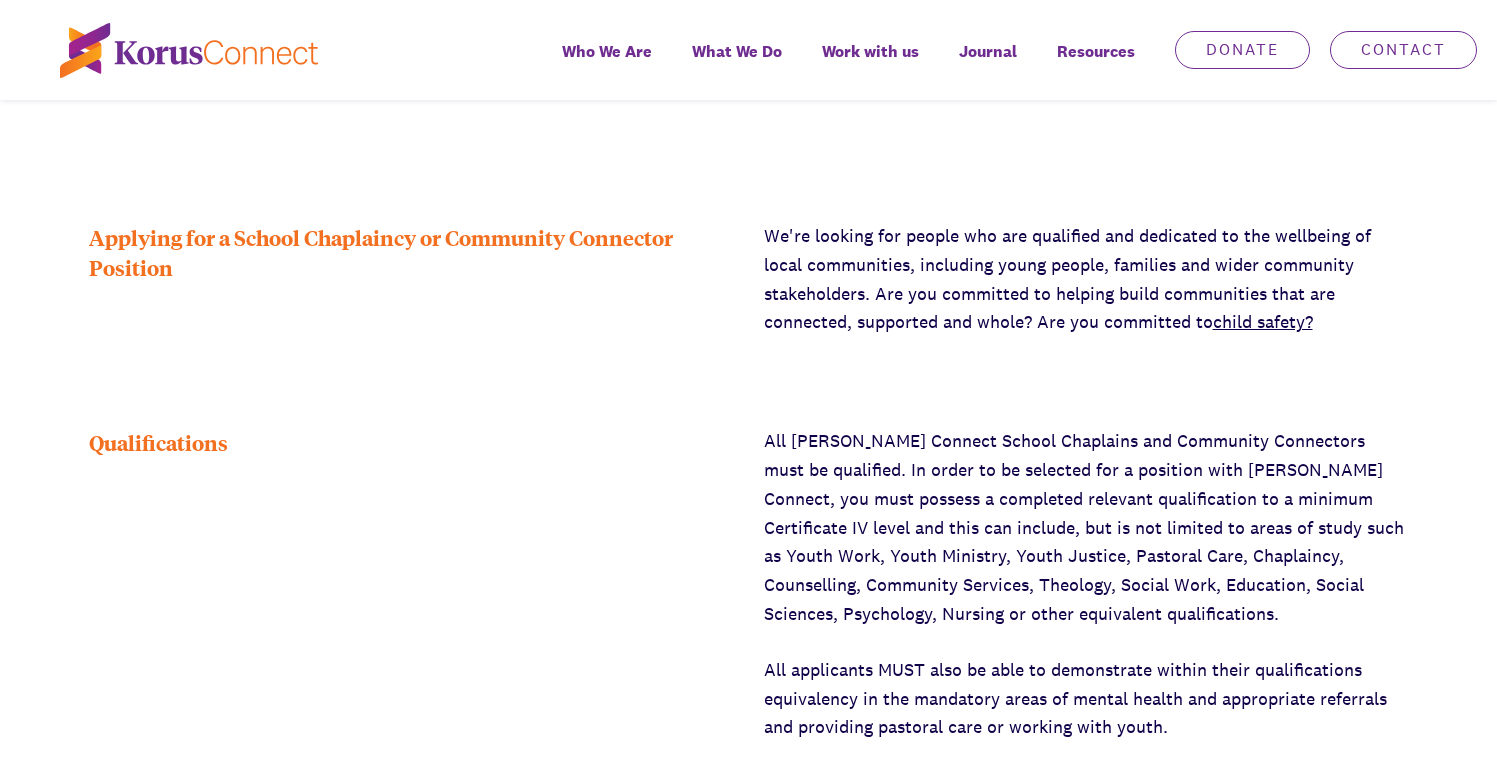 scroll, scrollTop: 594, scrollLeft: 0, axis: vertical 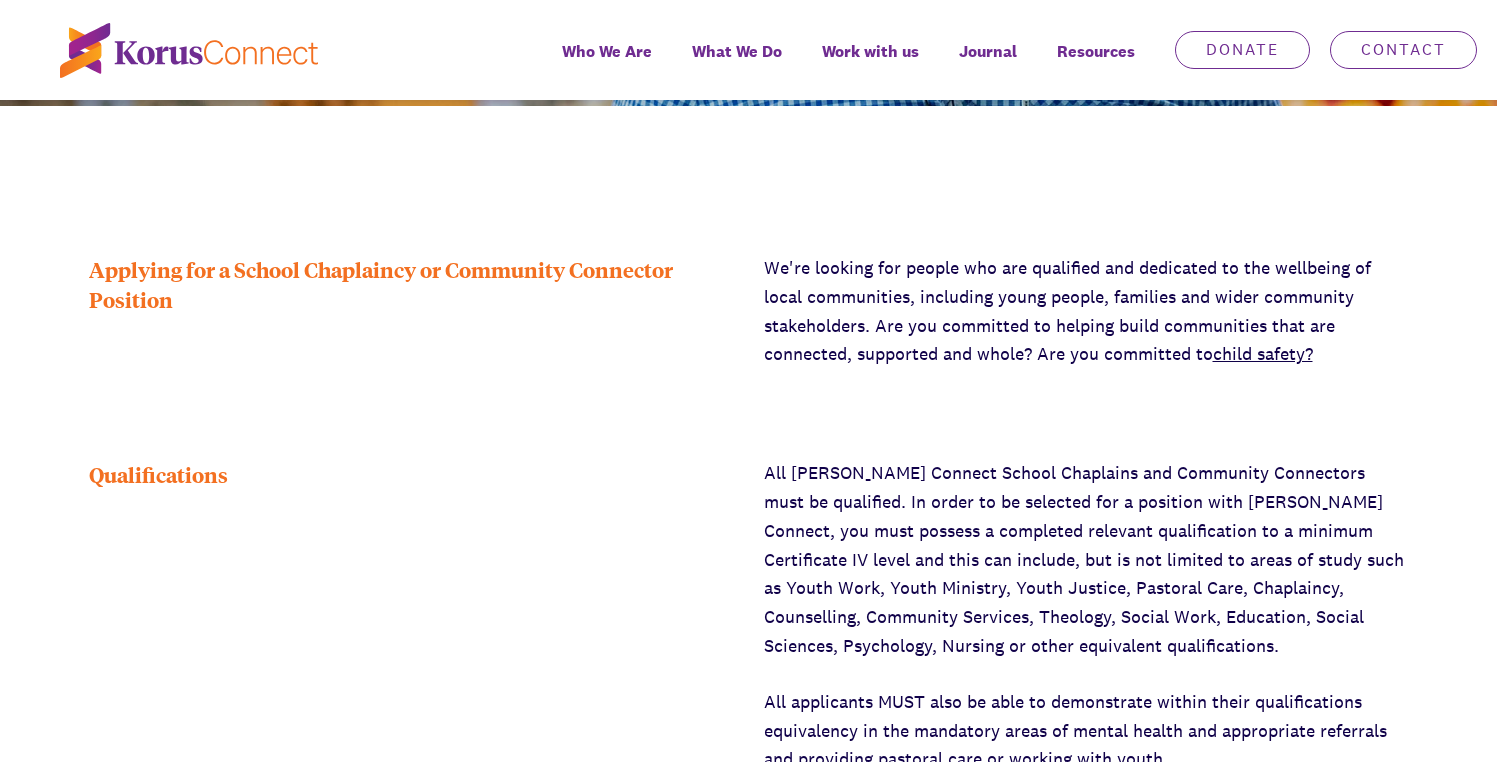 click on "All Korus Connect School Chaplains and Community Connectors must be qualified. In order to be selected for a position with Korus Connect, you must possess a completed relevant qualification to a minimum Certificate IV level and this can include, but is not limited to areas of study such as Youth Work, Youth Ministry, Youth Justice, Pastoral Care, Chaplaincy, Counselling, Community Services, Theology, Social Work, Education, Social Sciences, Psychology, Nursing or other equivalent qualifications." at bounding box center [1086, 560] 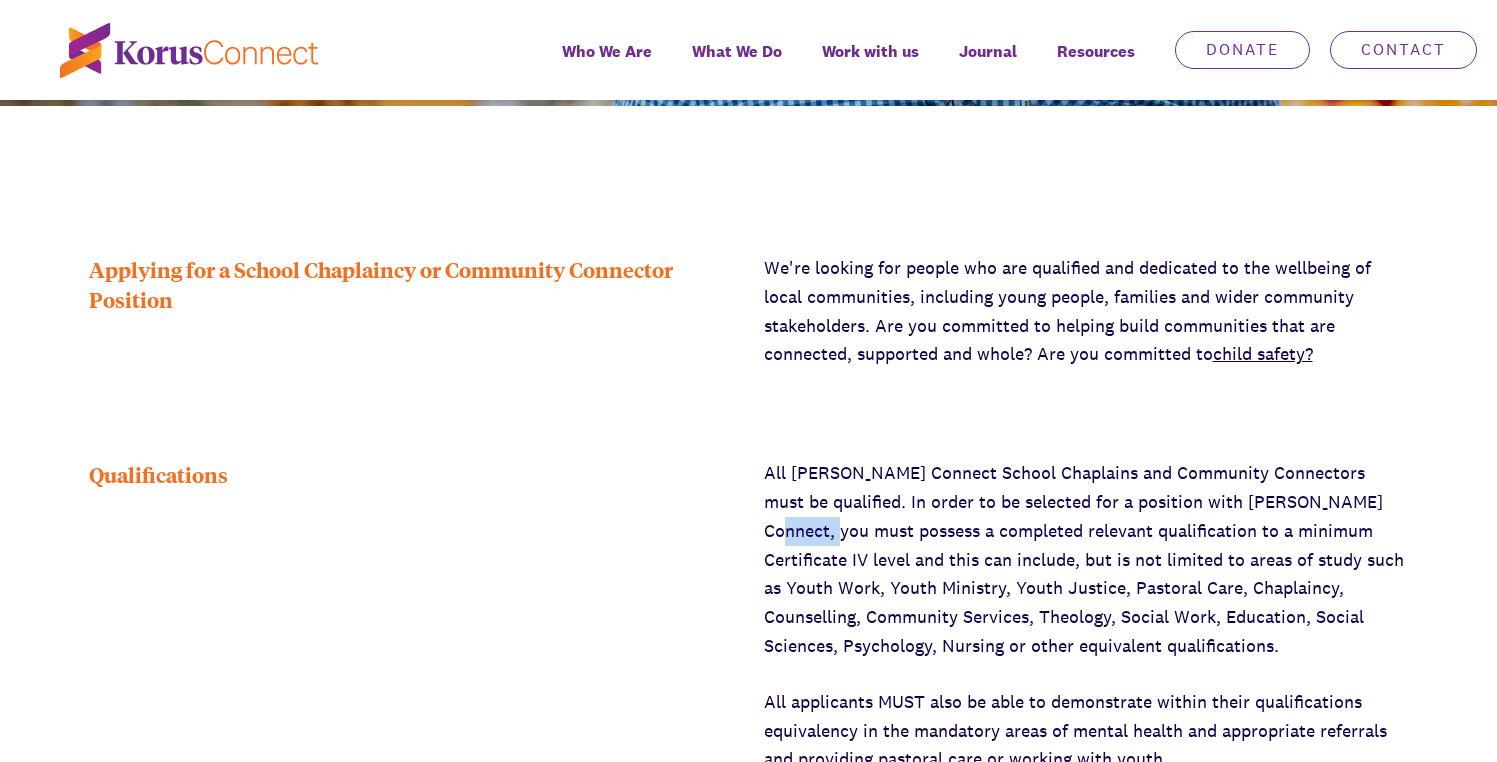 click on "All Korus Connect School Chaplains and Community Connectors must be qualified. In order to be selected for a position with Korus Connect, you must possess a completed relevant qualification to a minimum Certificate IV level and this can include, but is not limited to areas of study such as Youth Work, Youth Ministry, Youth Justice, Pastoral Care, Chaplaincy, Counselling, Community Services, Theology, Social Work, Education, Social Sciences, Psychology, Nursing or other equivalent qualifications." at bounding box center [1086, 560] 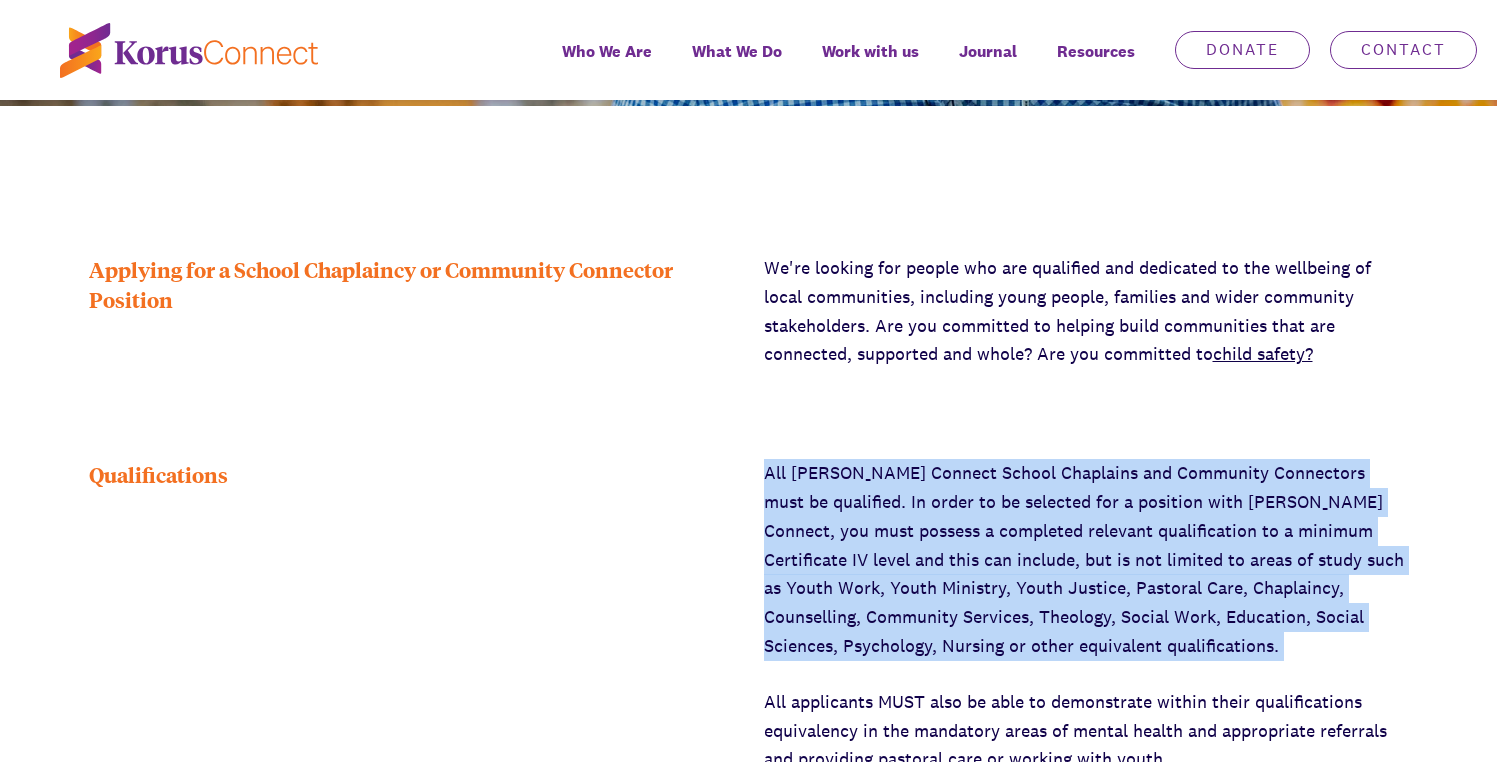 click on "All Korus Connect School Chaplains and Community Connectors must be qualified. In order to be selected for a position with Korus Connect, you must possess a completed relevant qualification to a minimum Certificate IV level and this can include, but is not limited to areas of study such as Youth Work, Youth Ministry, Youth Justice, Pastoral Care, Chaplaincy, Counselling, Community Services, Theology, Social Work, Education, Social Sciences, Psychology, Nursing or other equivalent qualifications." at bounding box center (1086, 560) 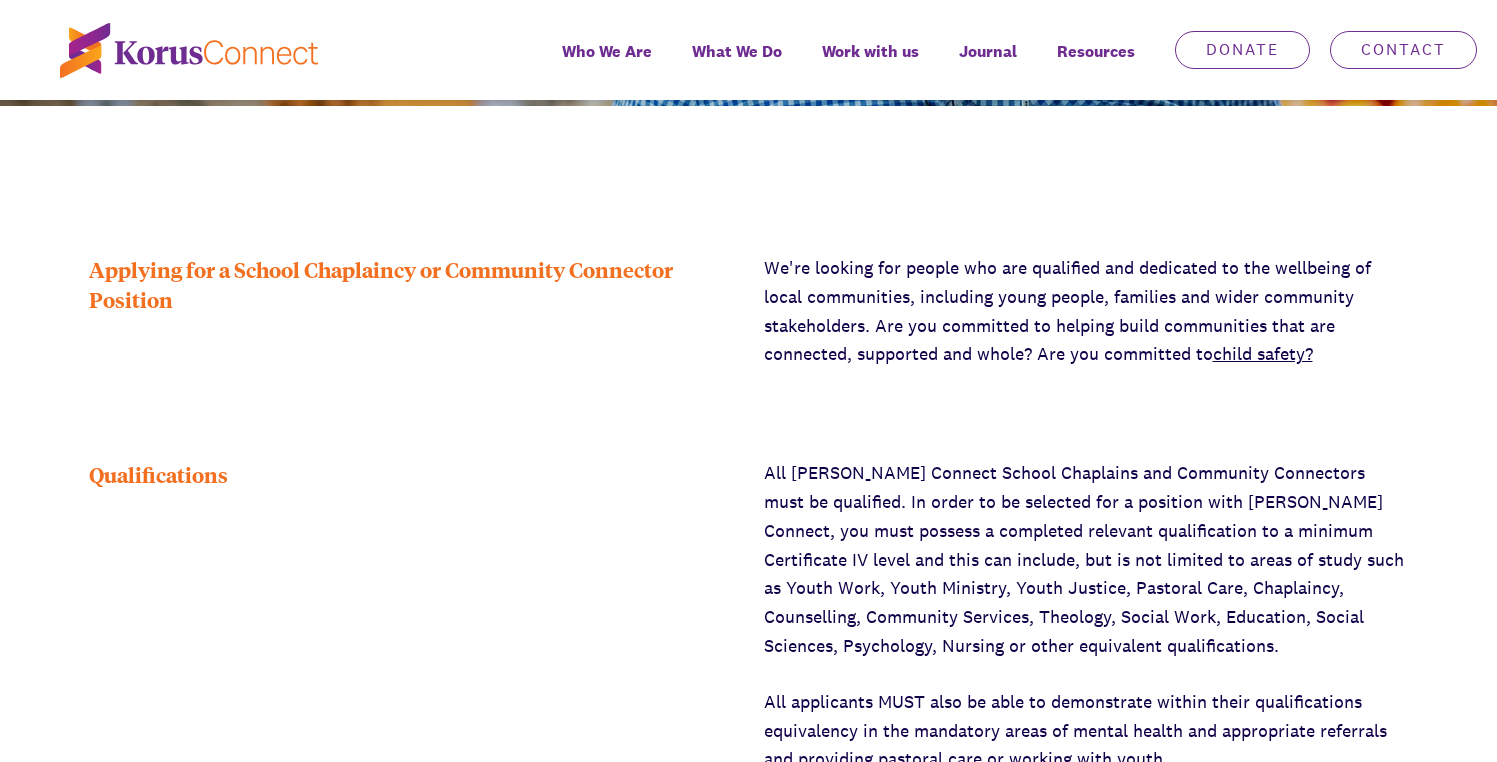 scroll, scrollTop: 581, scrollLeft: 0, axis: vertical 